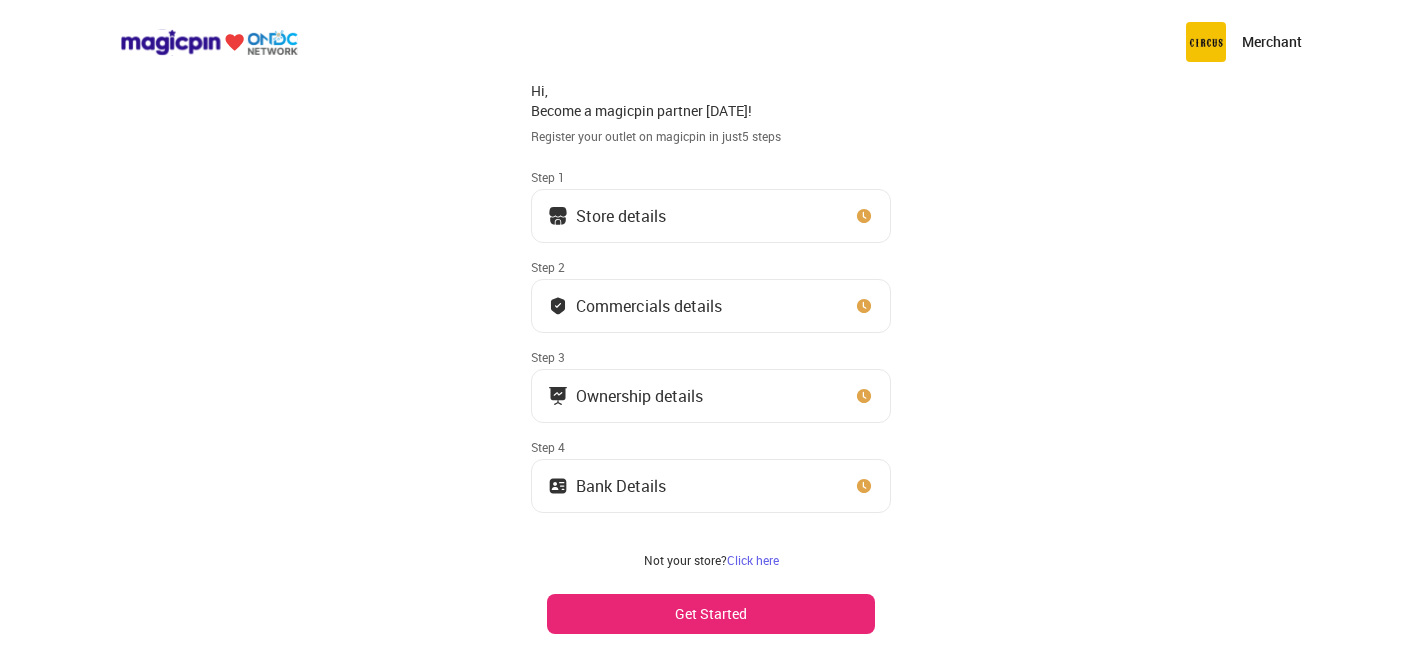 scroll, scrollTop: 0, scrollLeft: 0, axis: both 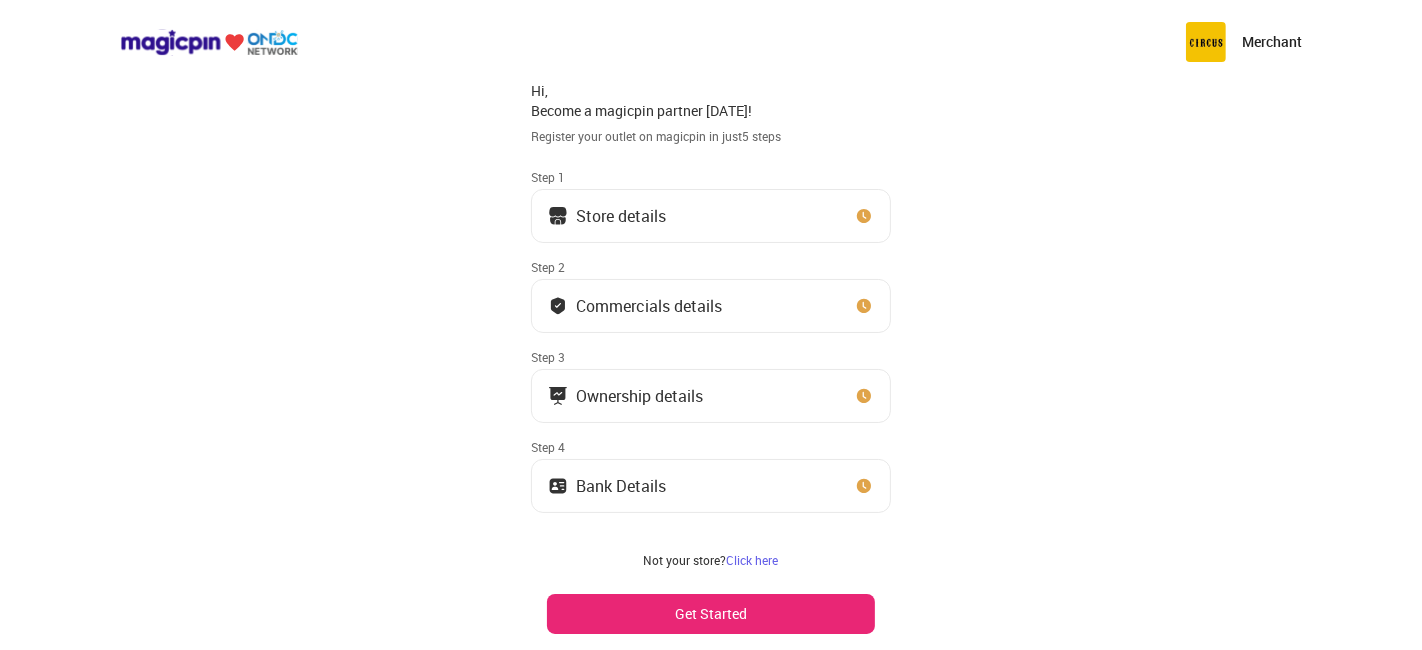 click on "Store details" at bounding box center [711, 216] 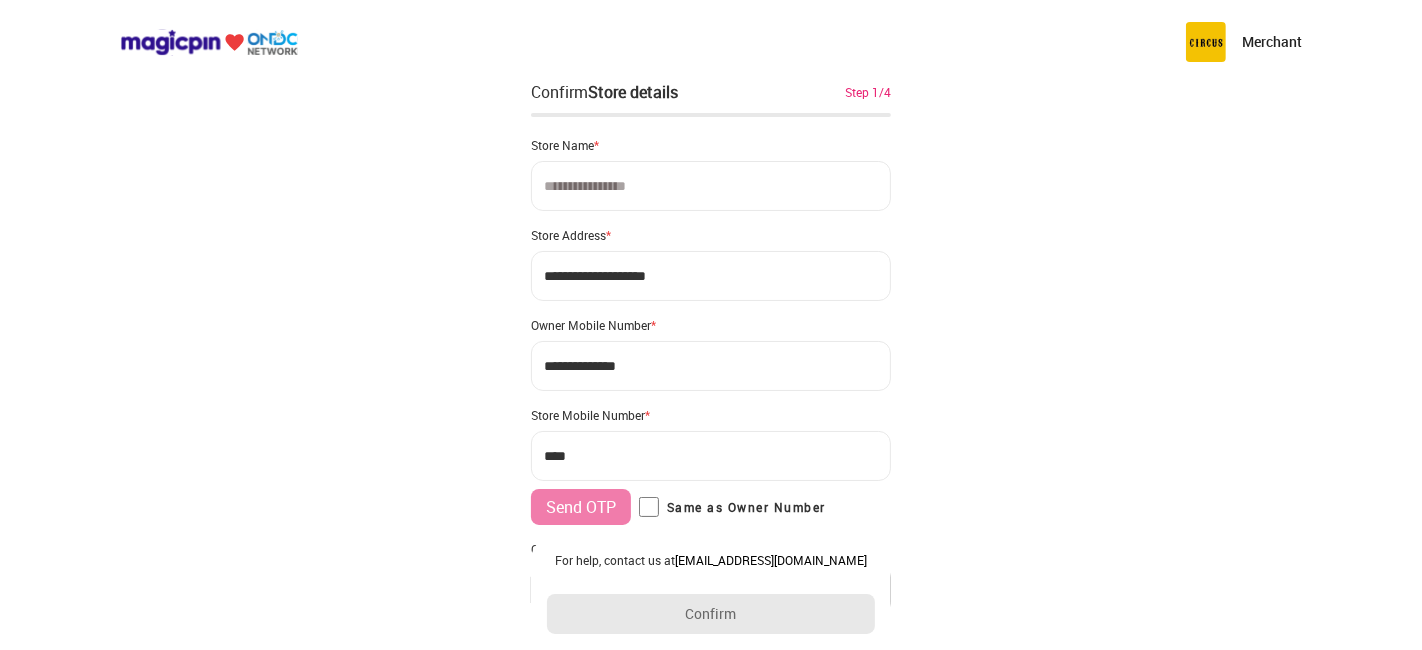 click at bounding box center [711, 186] 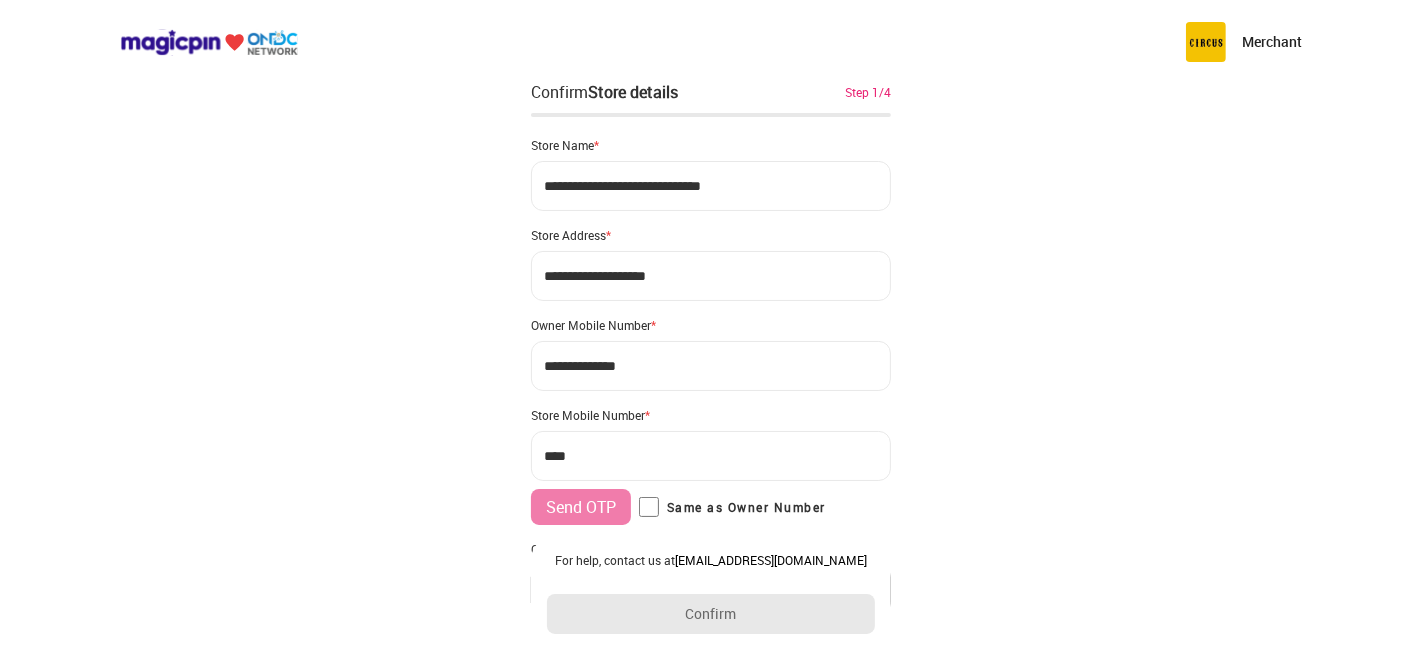 type on "**********" 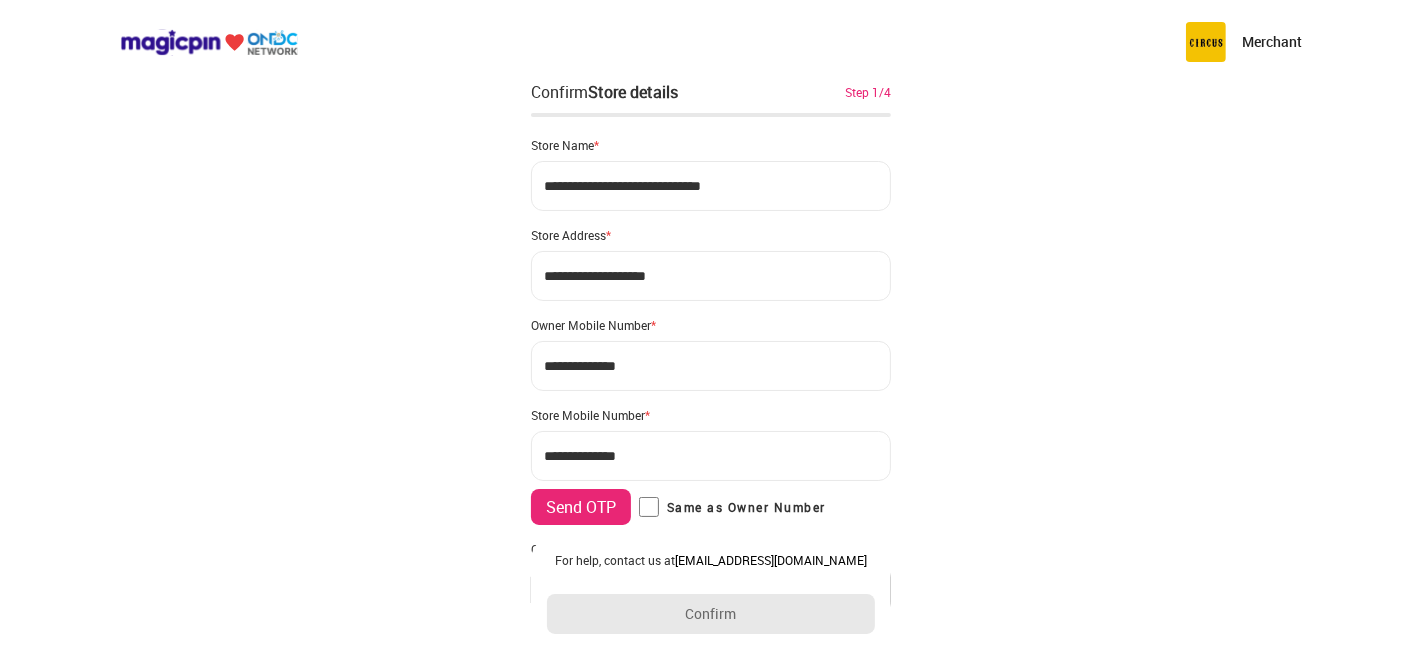 type on "**********" 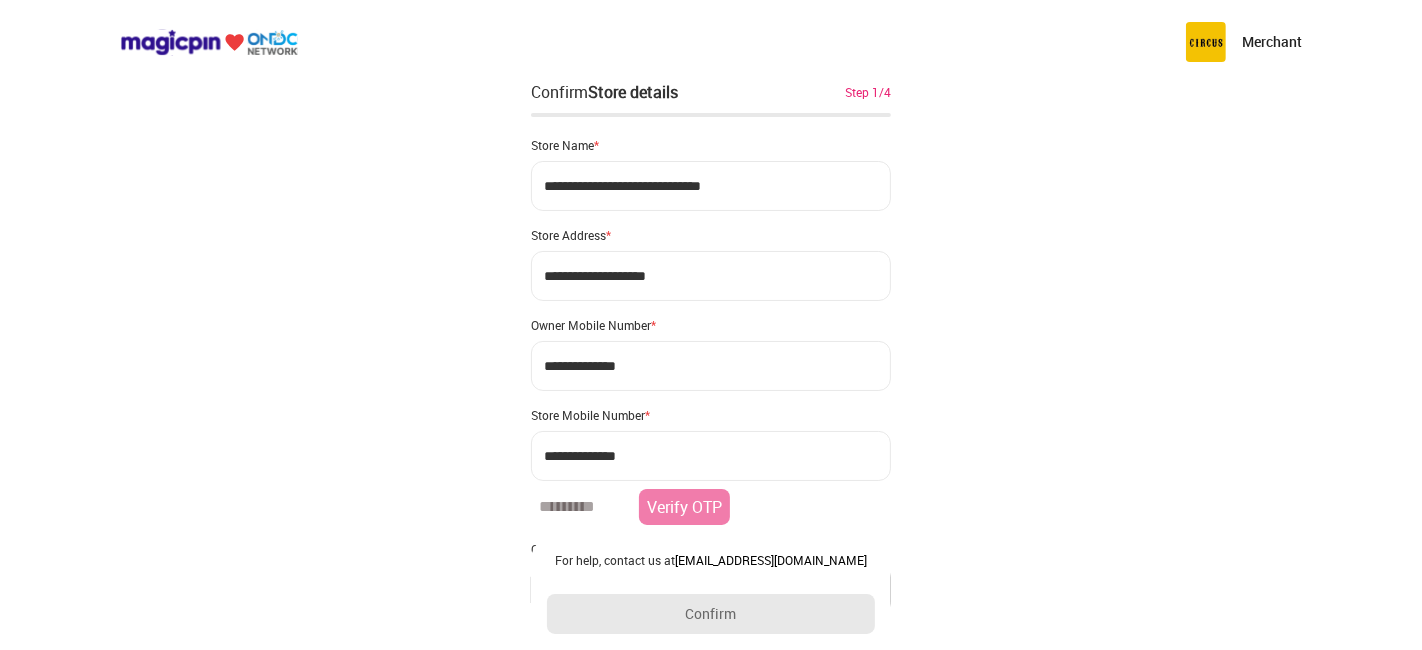 click at bounding box center [581, 507] 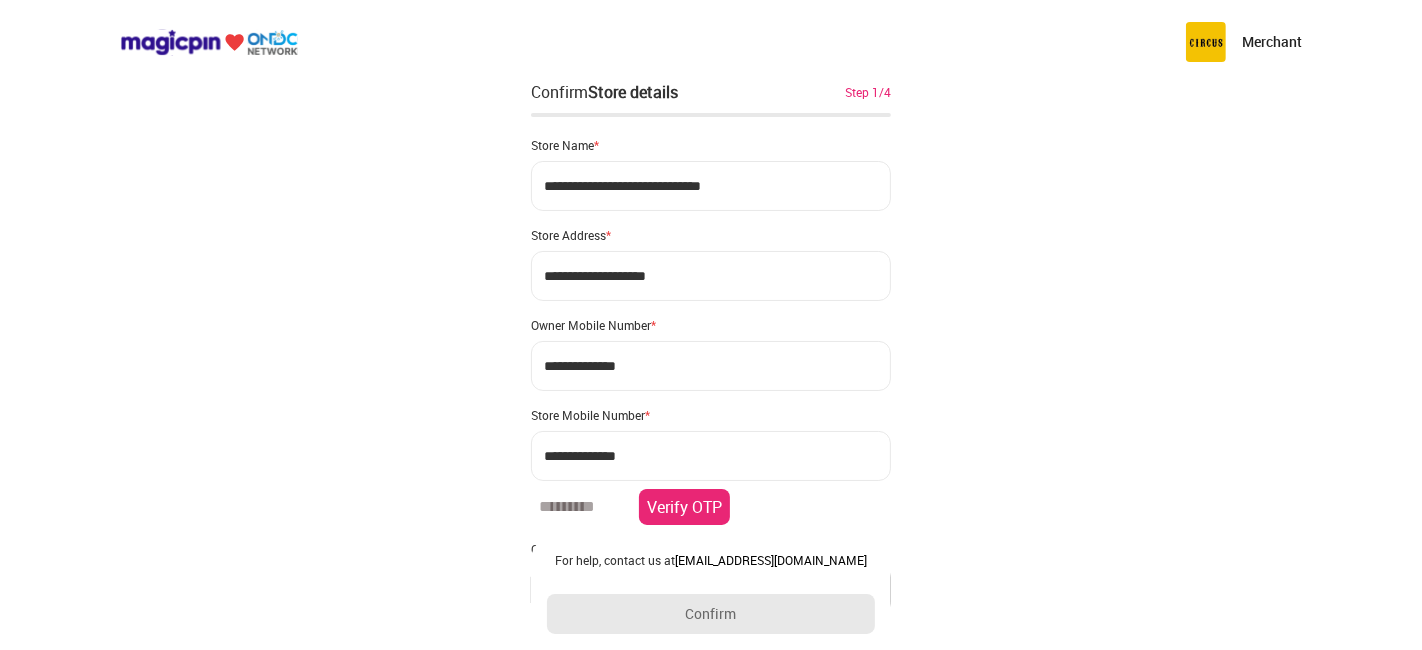 type on "******" 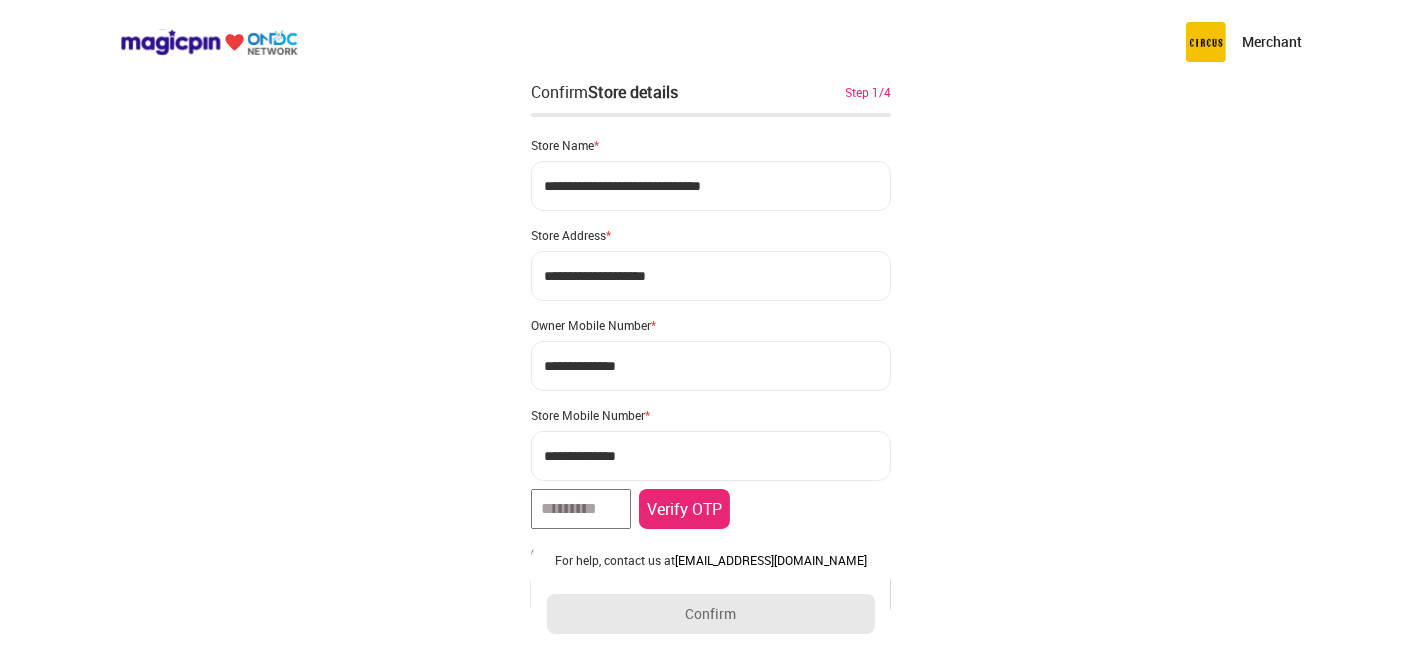 click on "Verify OTP" at bounding box center [684, 509] 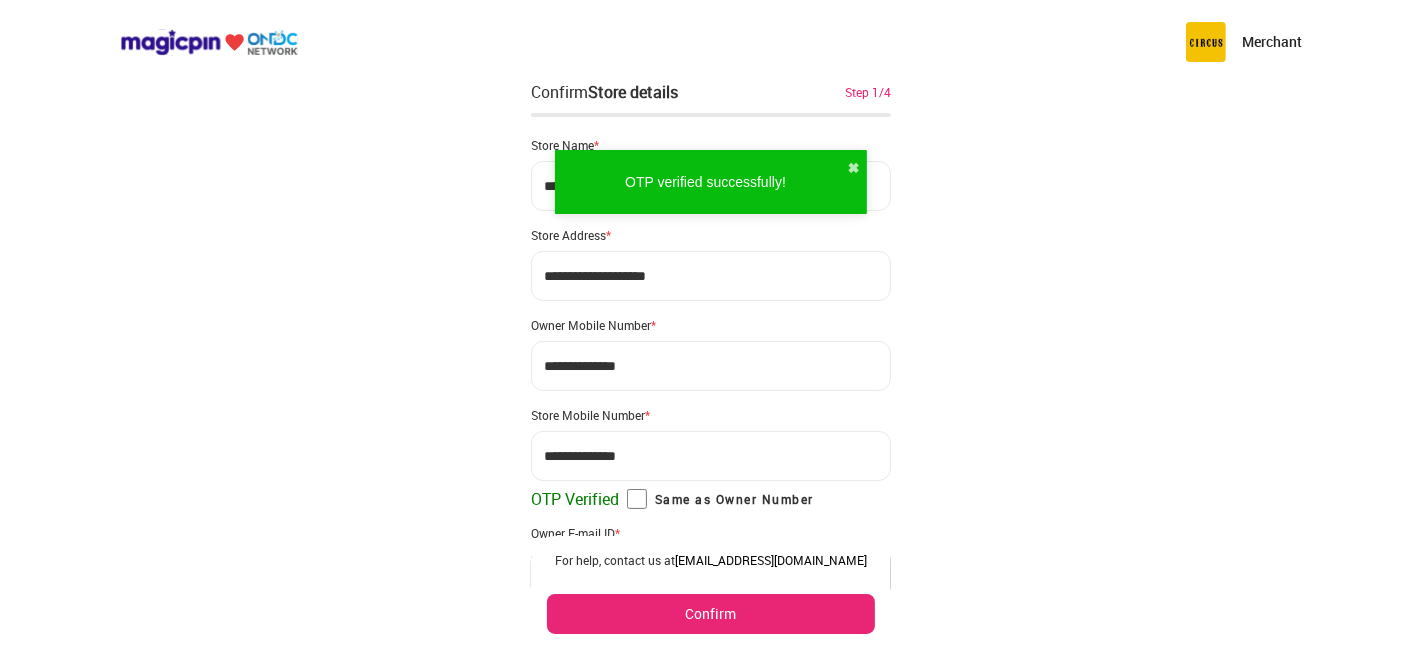click on "**********" at bounding box center [711, 360] 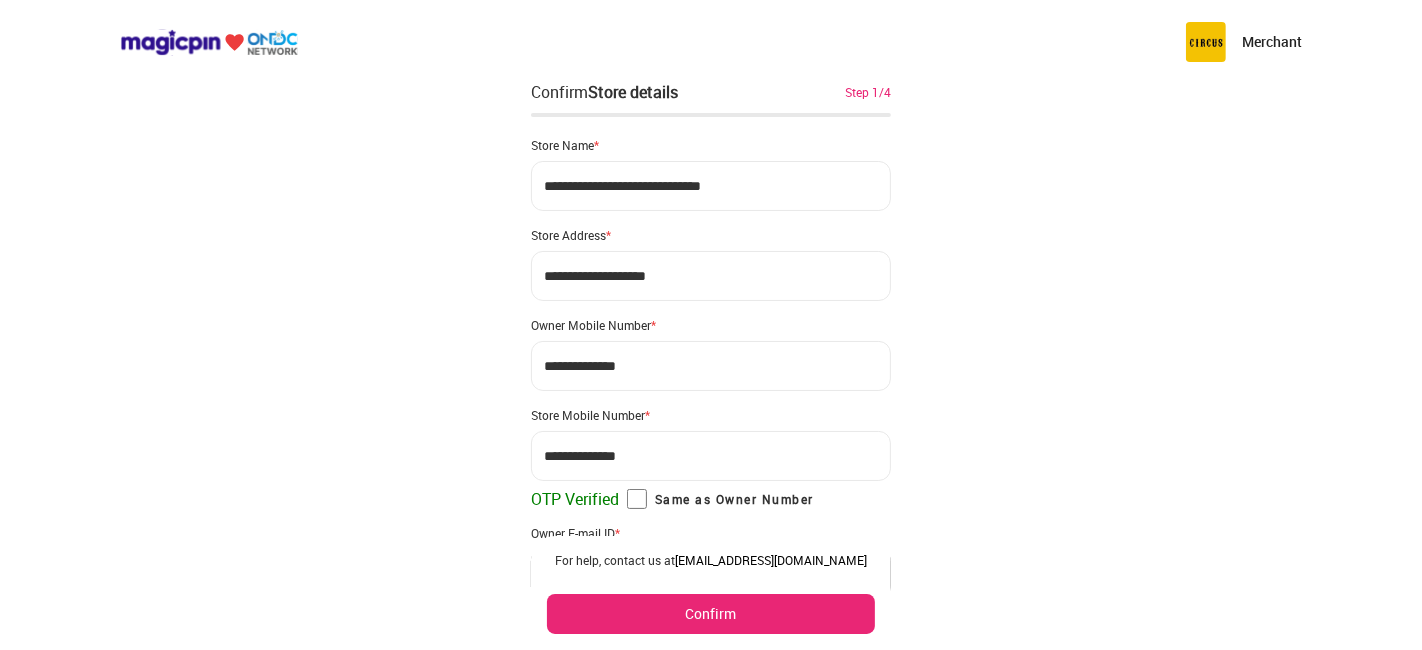 drag, startPoint x: 611, startPoint y: 272, endPoint x: 542, endPoint y: 271, distance: 69.00725 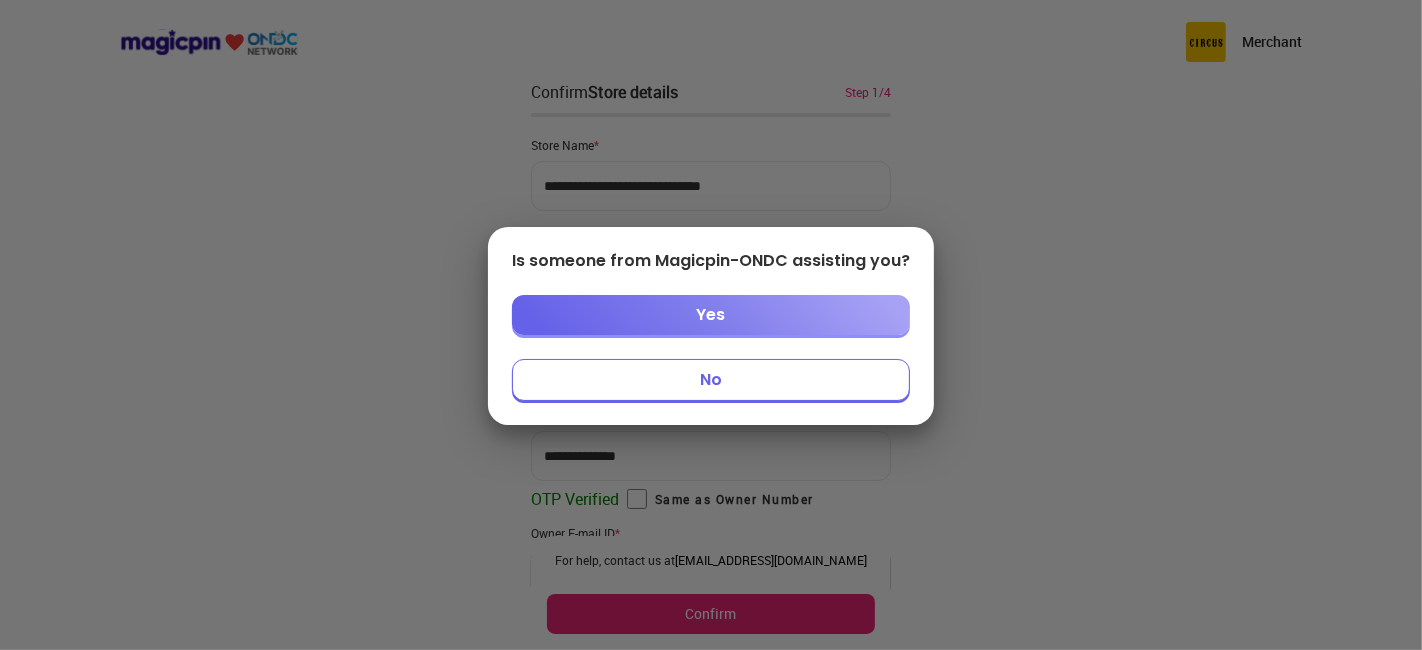 click on "No" at bounding box center (711, 380) 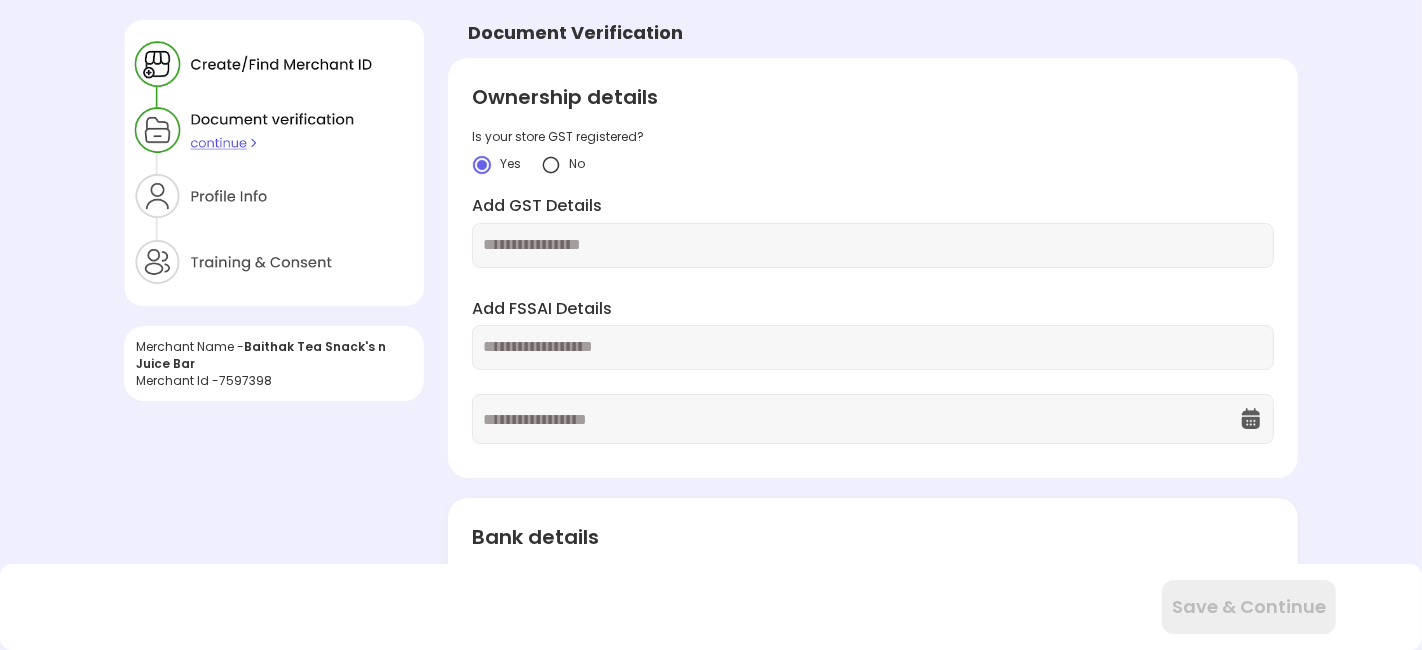 click at bounding box center (873, 347) 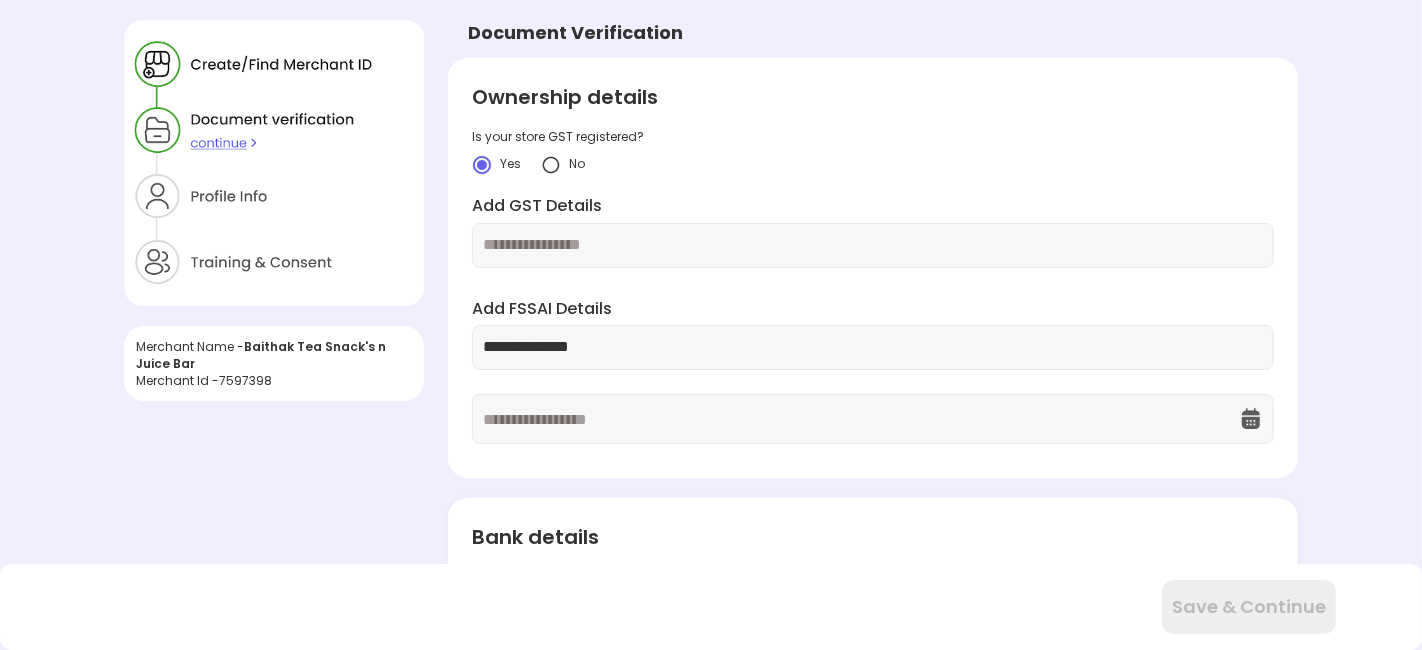 type on "**********" 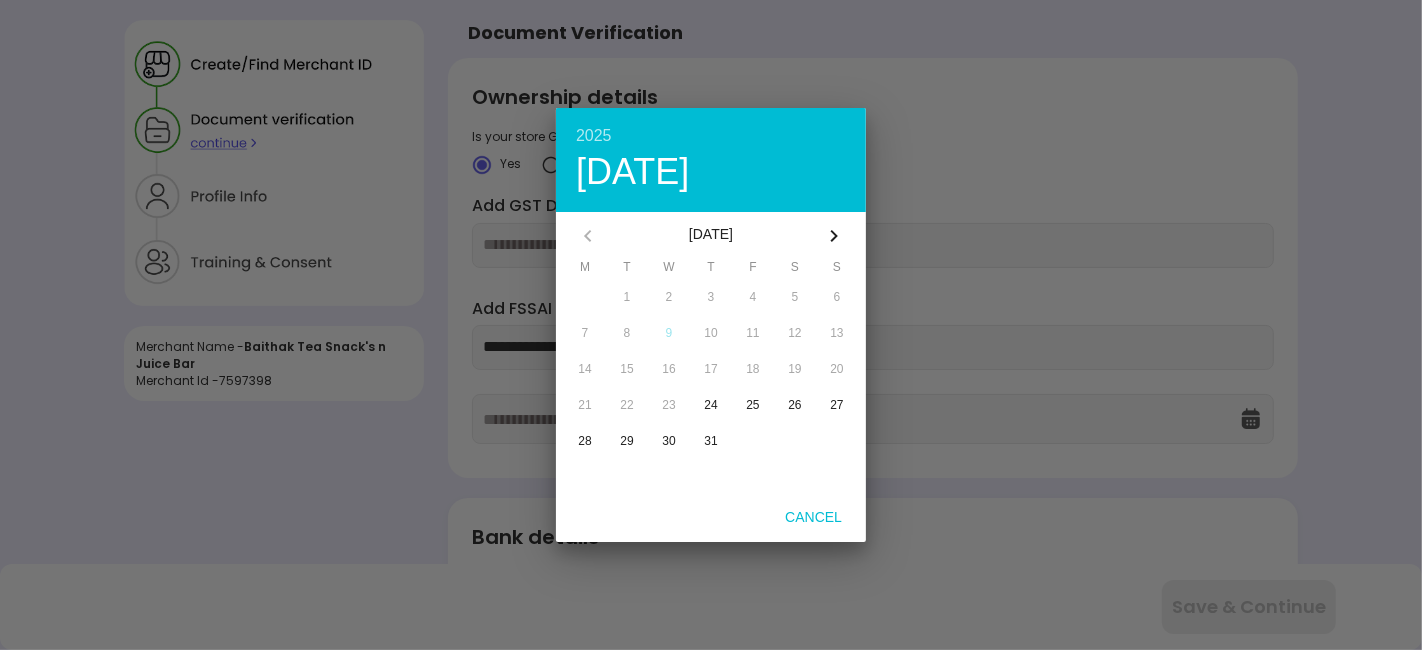 click on "[DATE]" at bounding box center (711, 236) 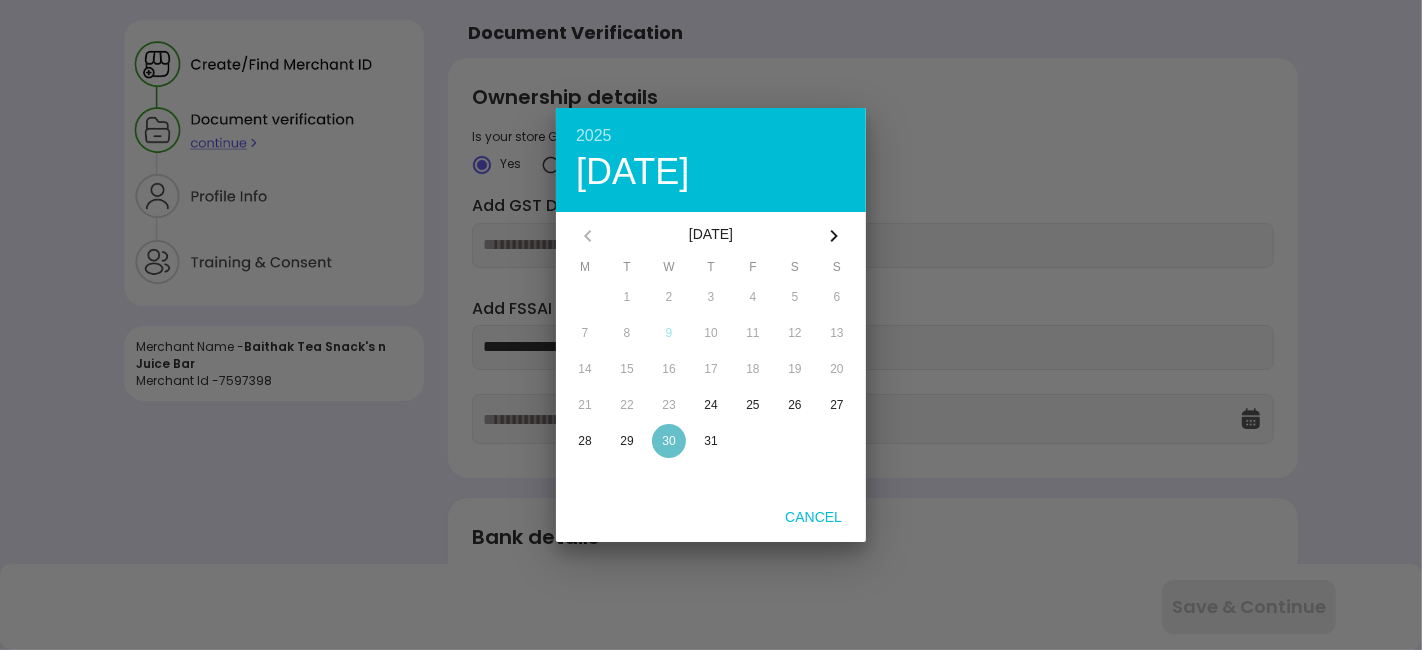 click on "30" at bounding box center [668, 441] 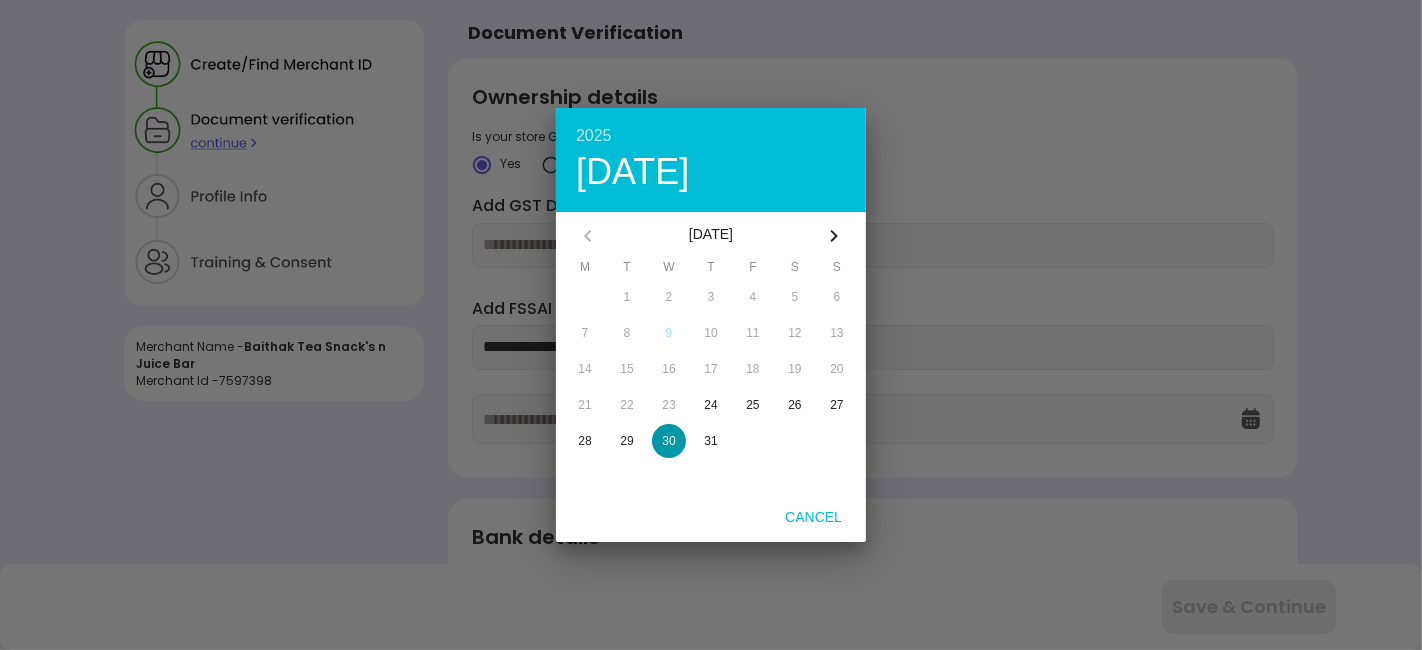 type on "**********" 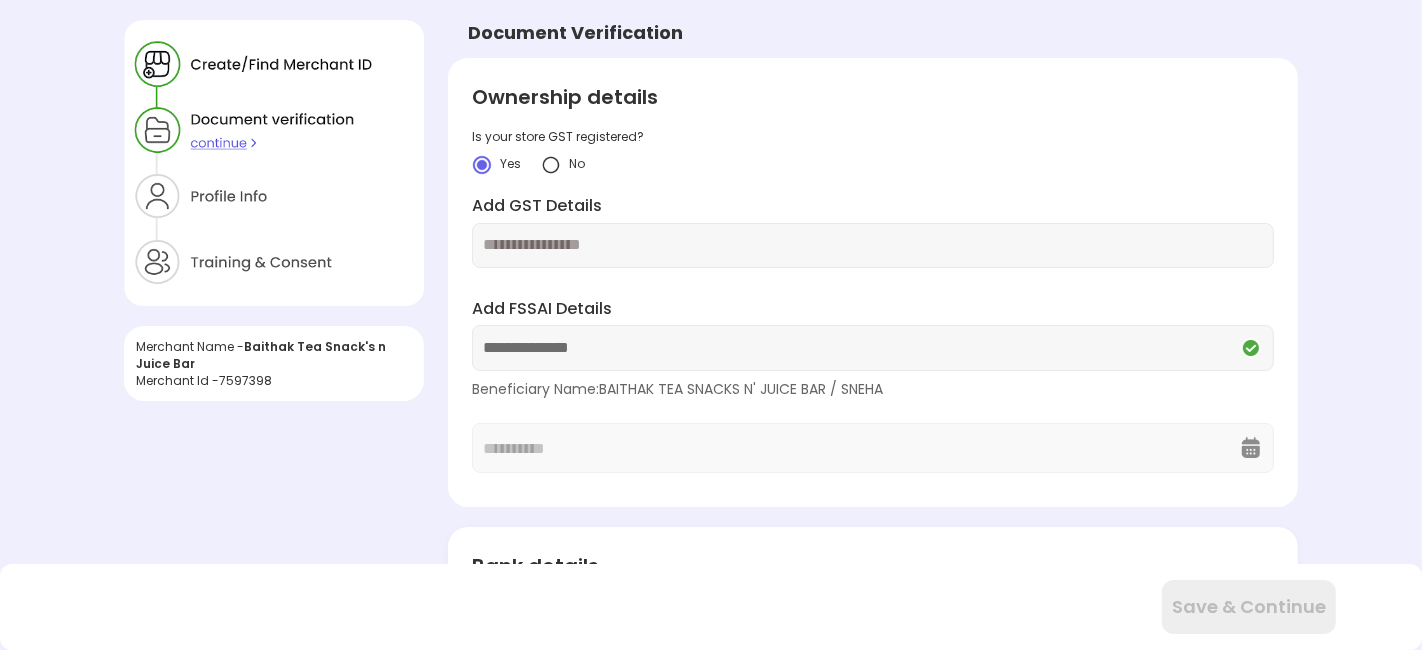 click on "**********" at bounding box center [873, 386] 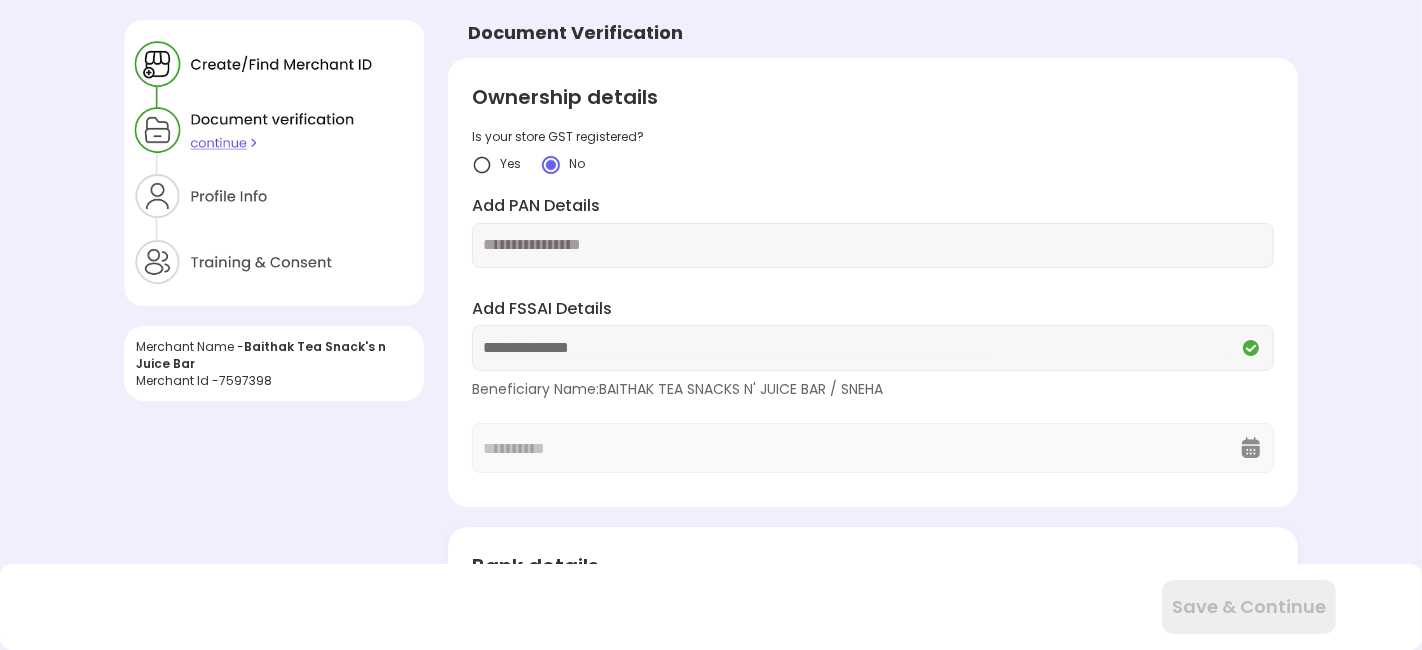 click at bounding box center [873, 245] 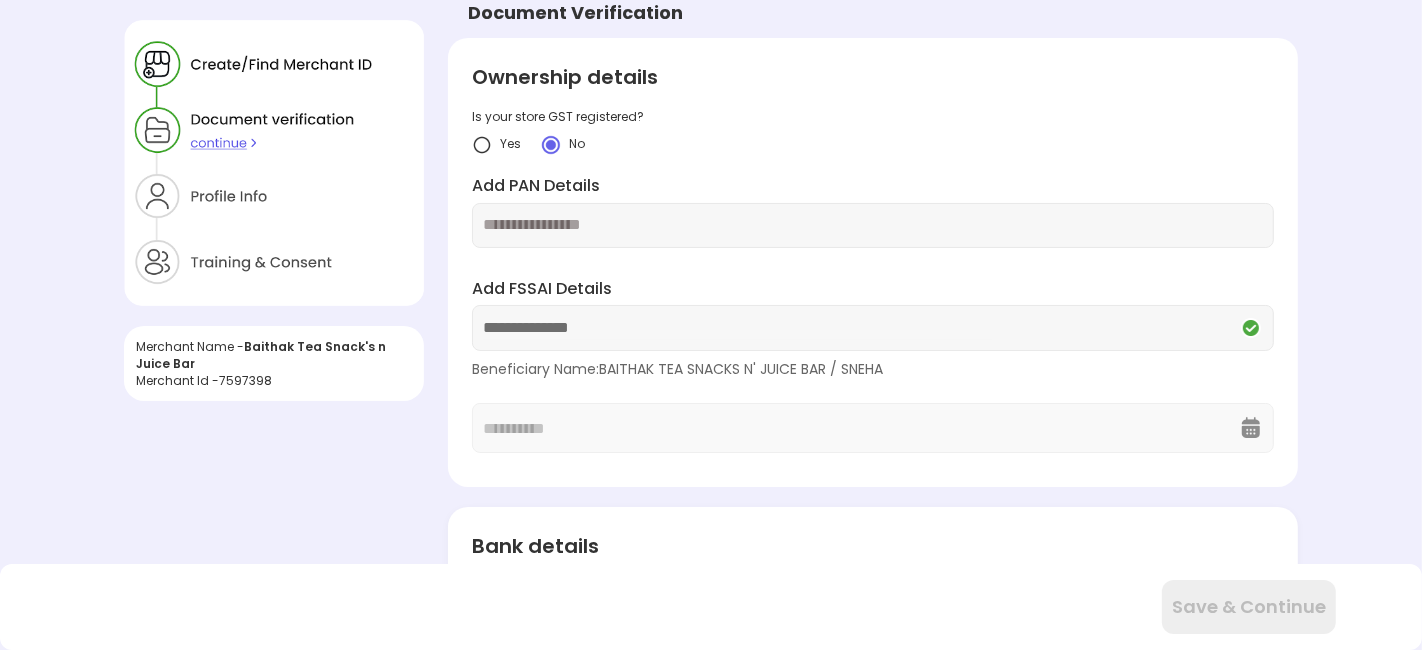 scroll, scrollTop: 0, scrollLeft: 0, axis: both 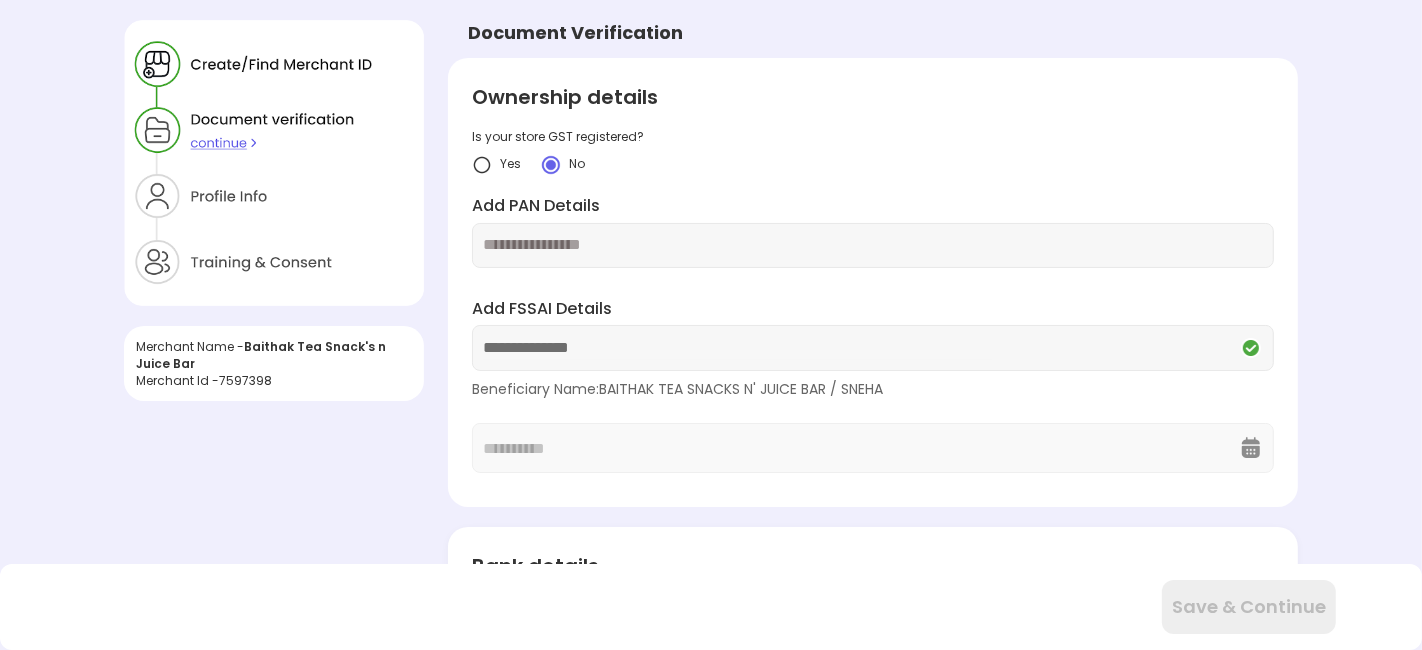 click at bounding box center [274, 163] 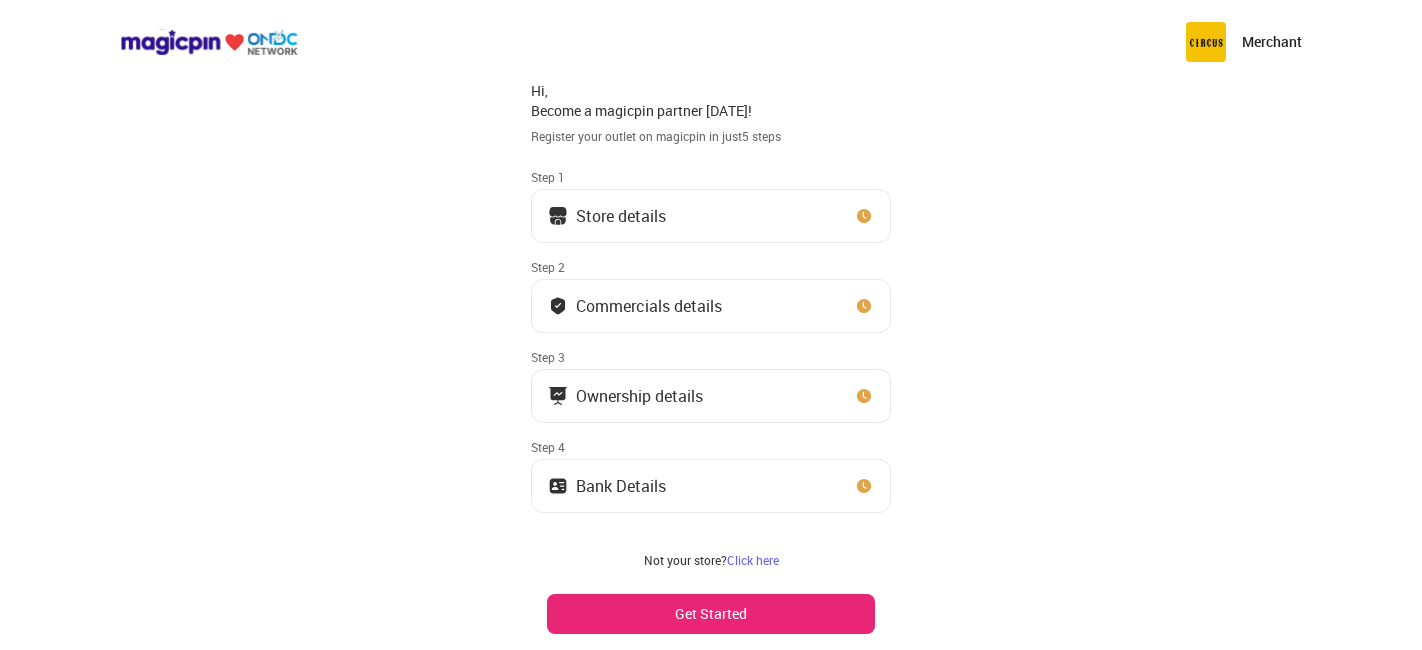 scroll, scrollTop: 0, scrollLeft: 0, axis: both 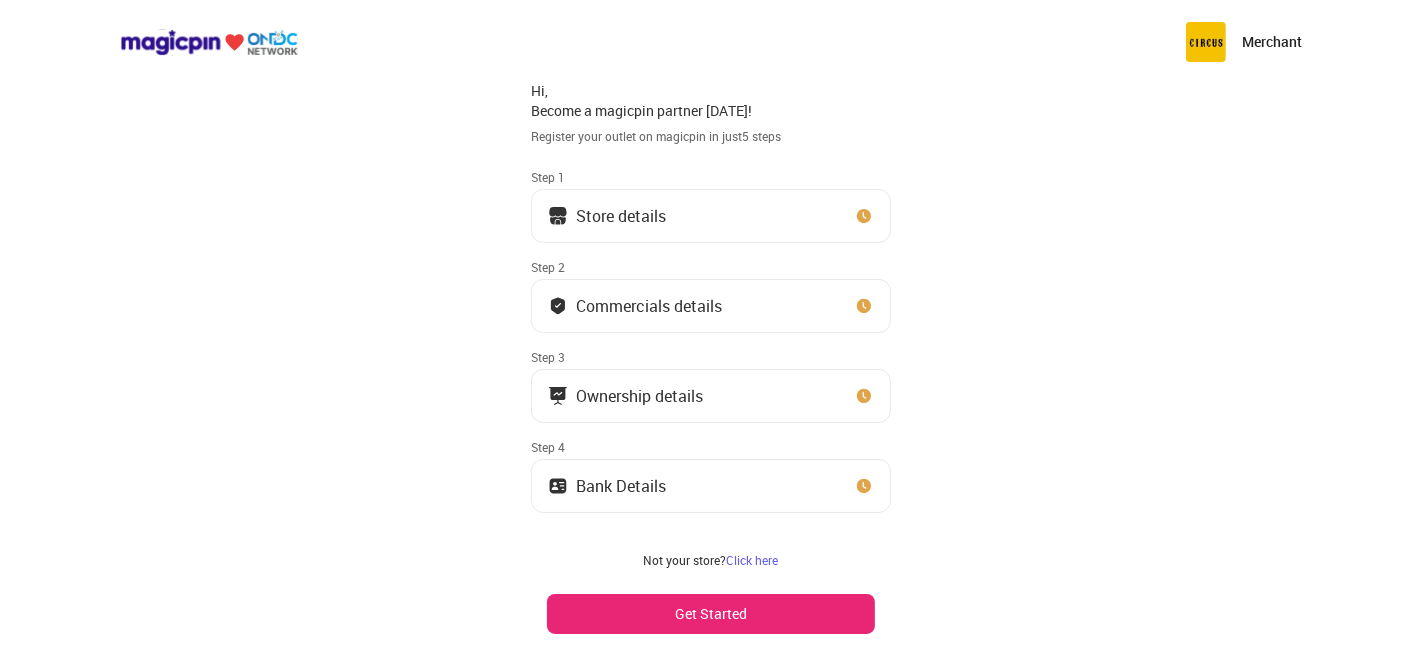 click on "Store details" at bounding box center [711, 216] 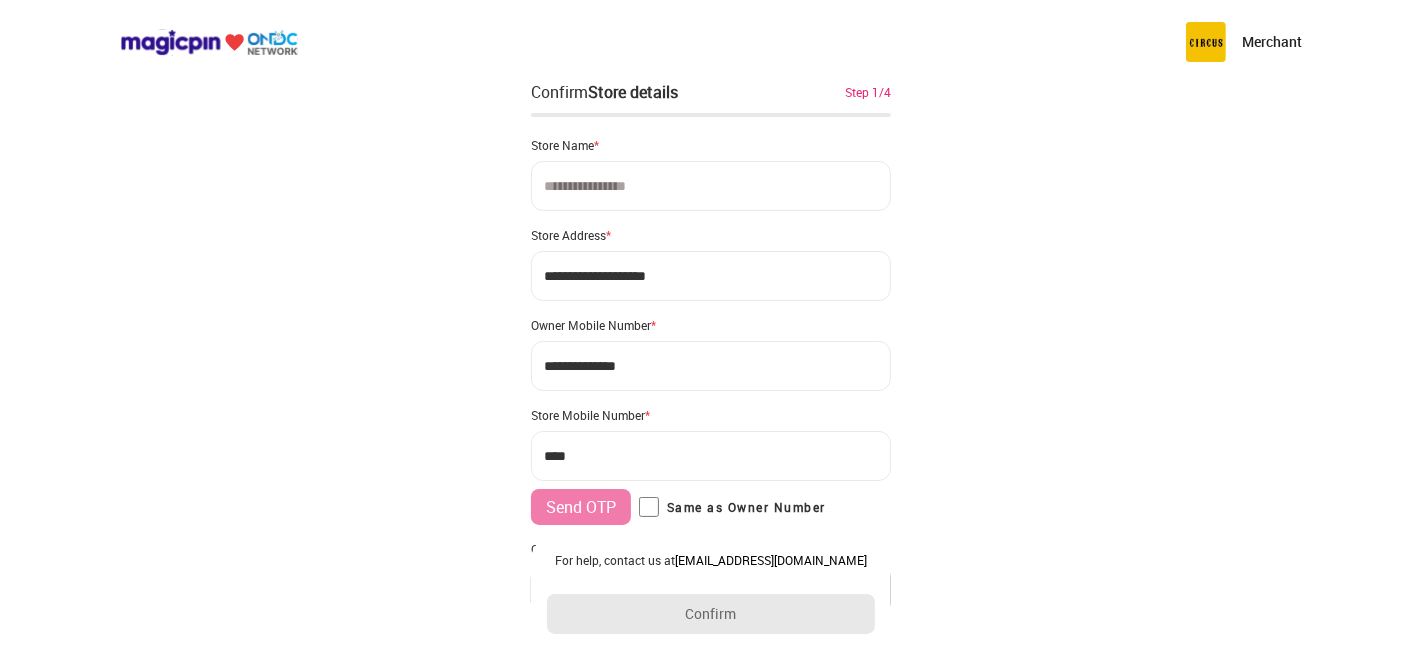 click at bounding box center [711, 186] 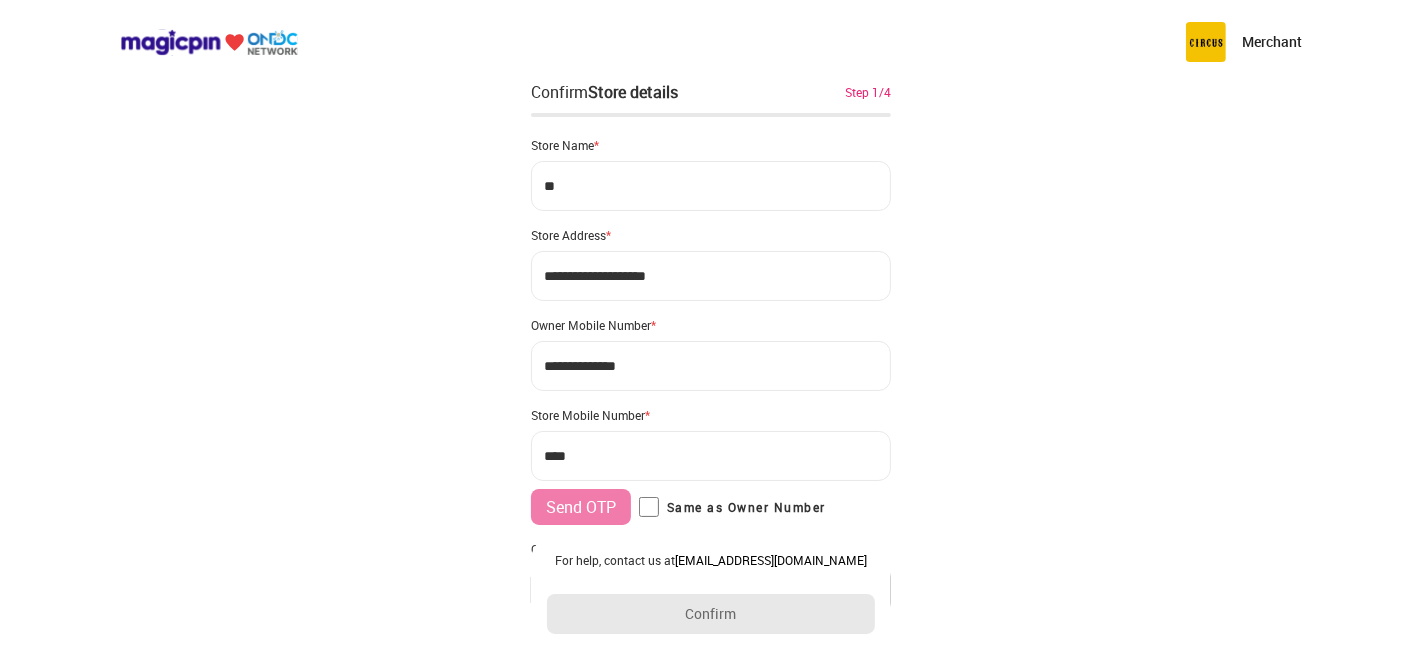 type on "*" 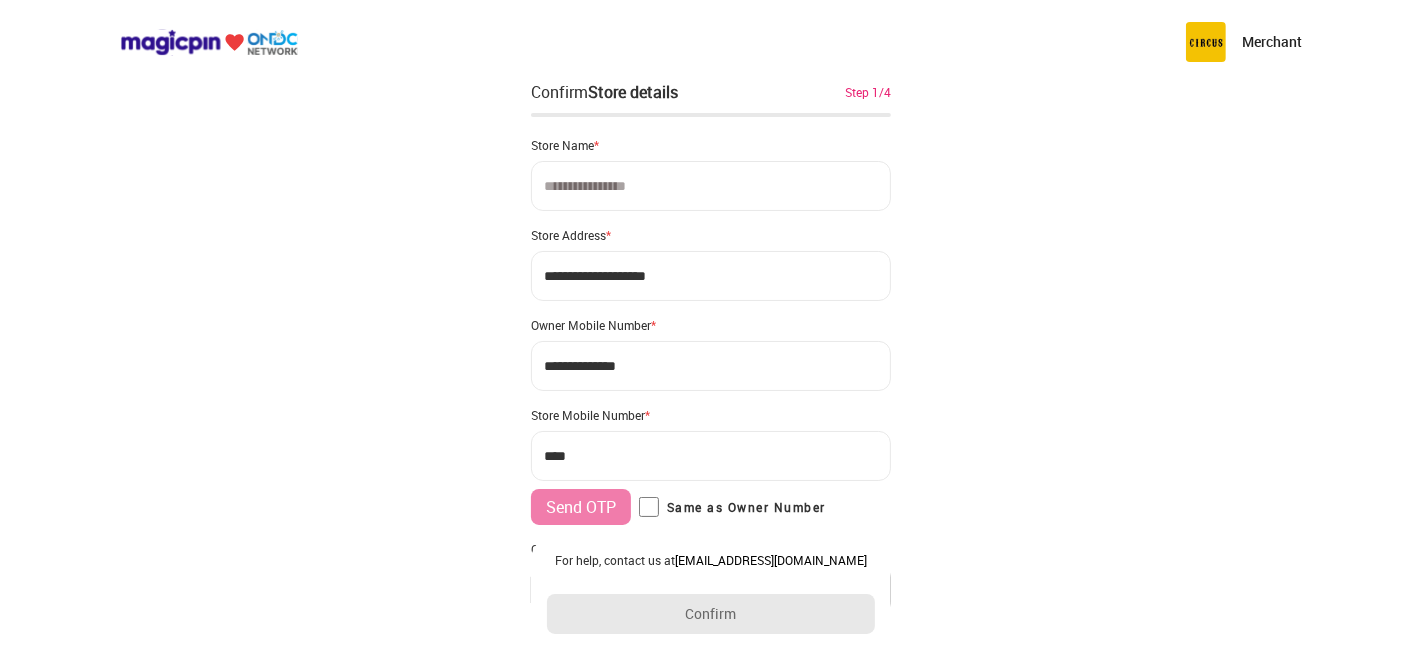 paste on "**********" 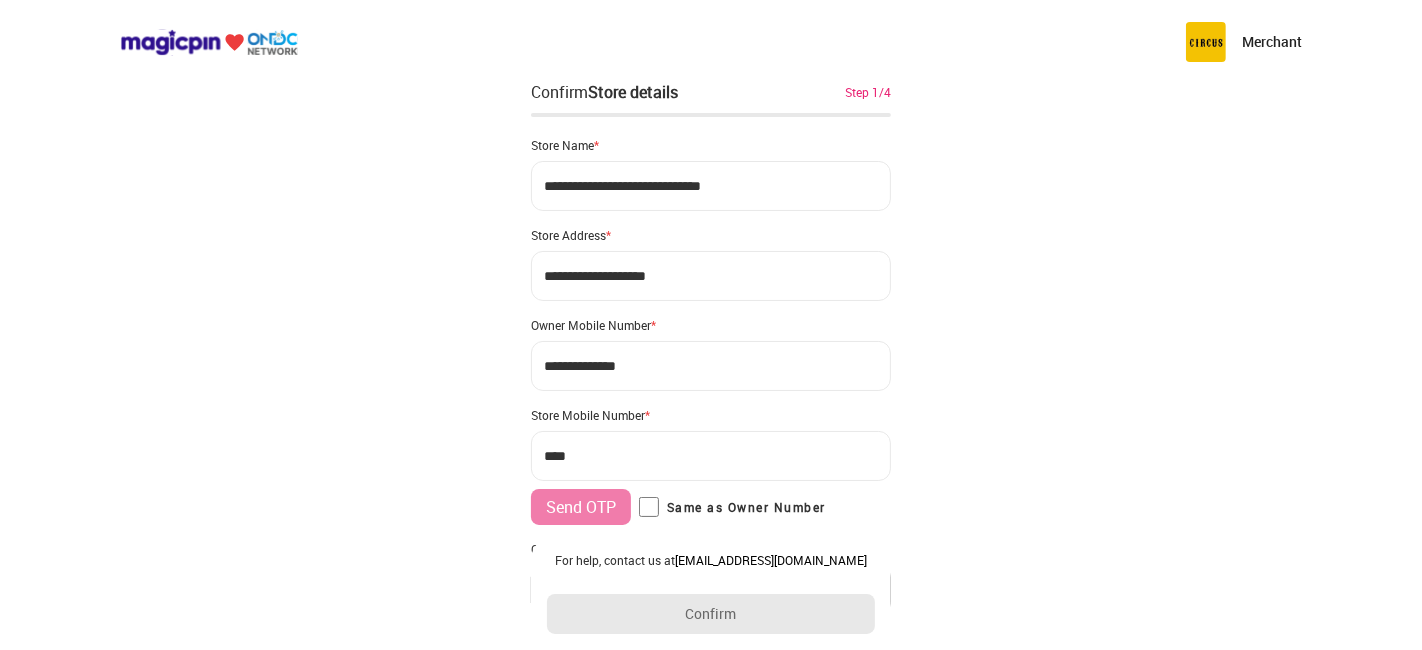 type on "**********" 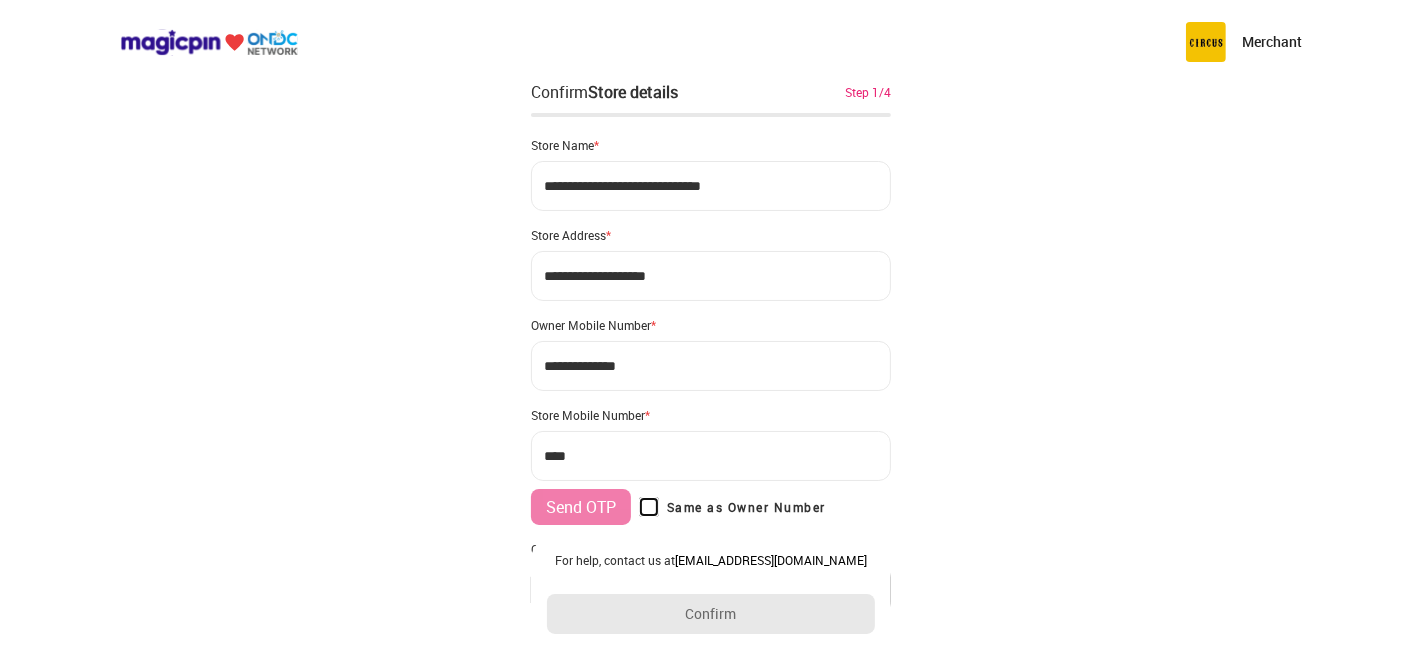 type on "**********" 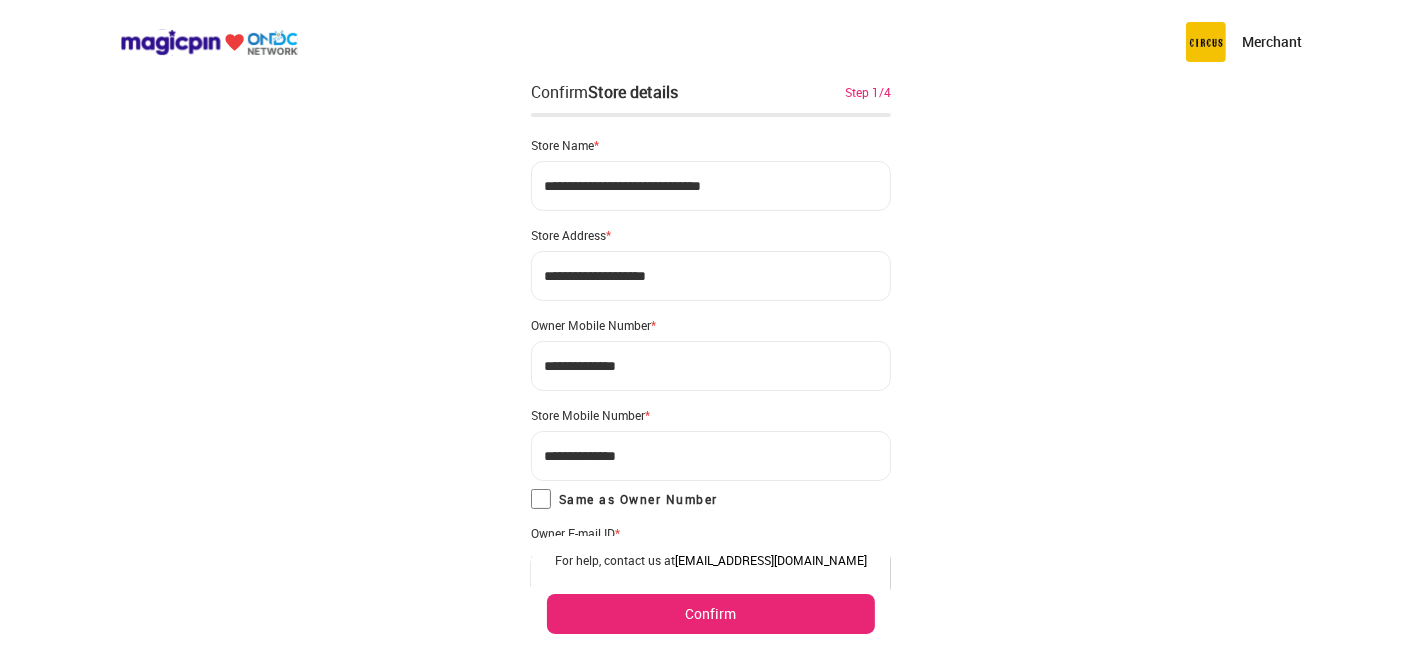 click on "Confirm" at bounding box center (711, 614) 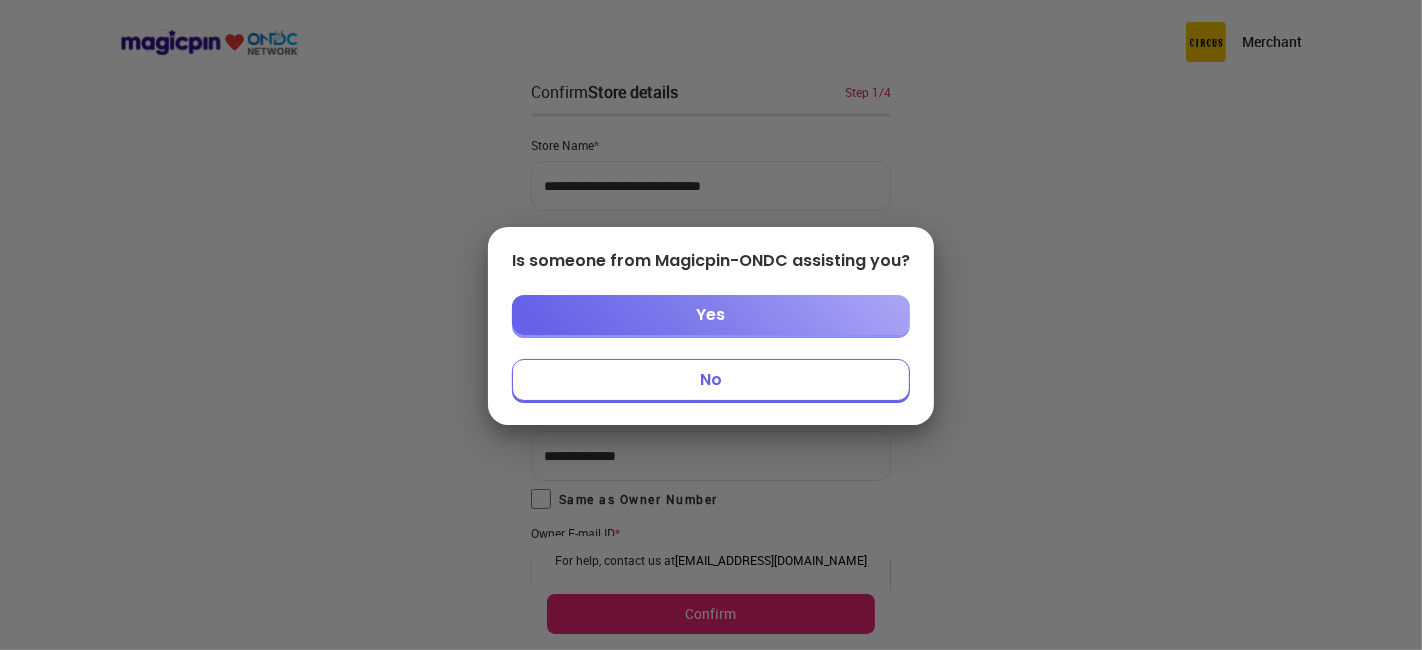 click on "No" at bounding box center (711, 380) 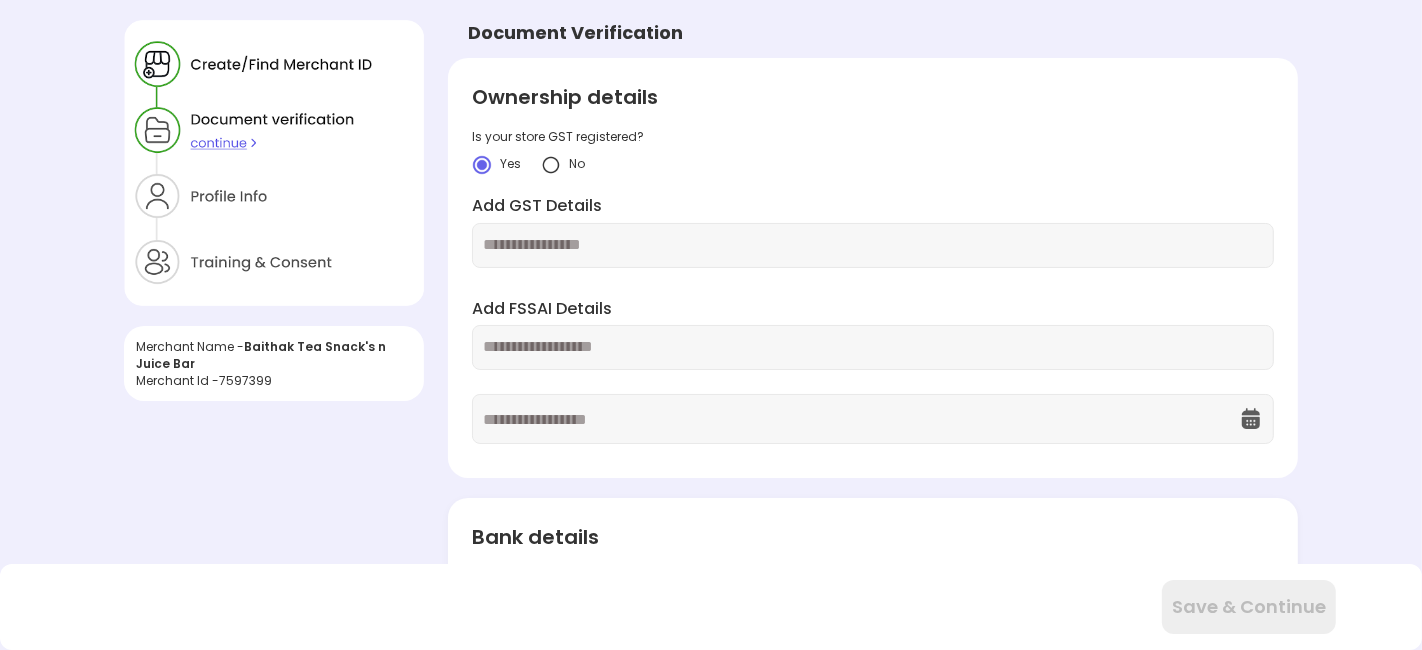 click at bounding box center (551, 165) 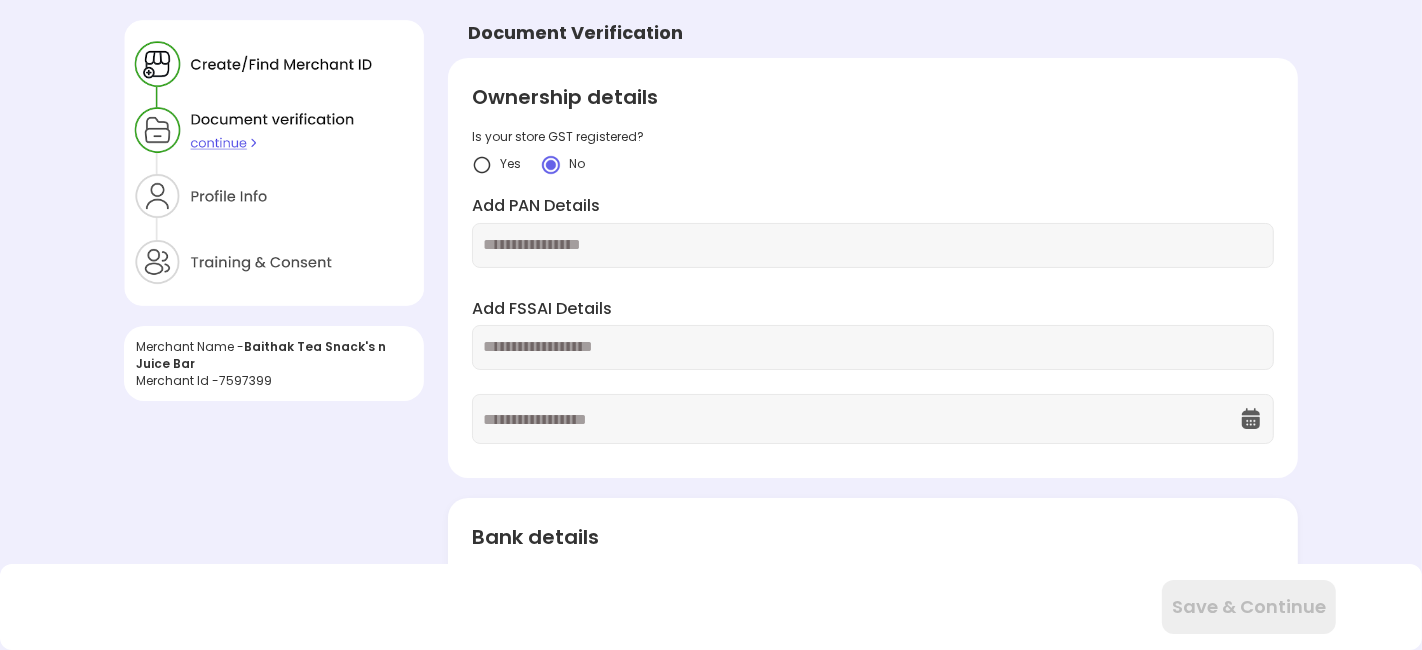 click at bounding box center (873, 245) 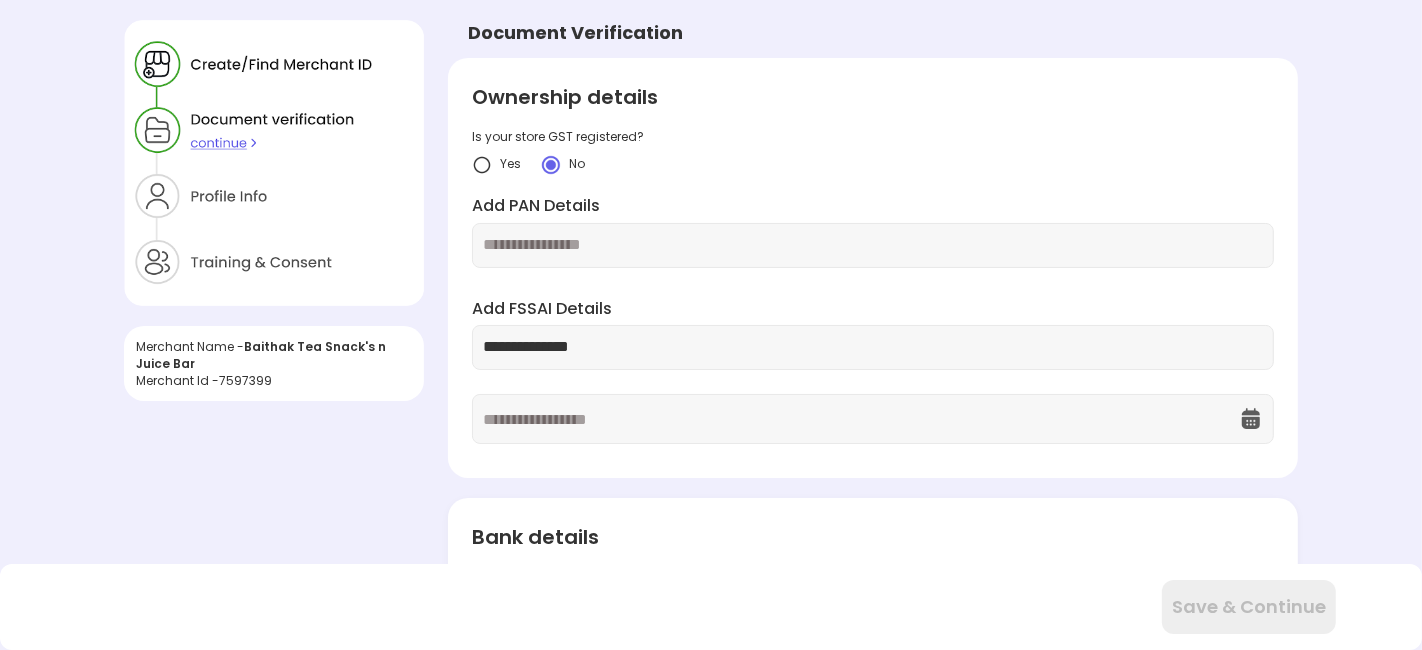 type on "**********" 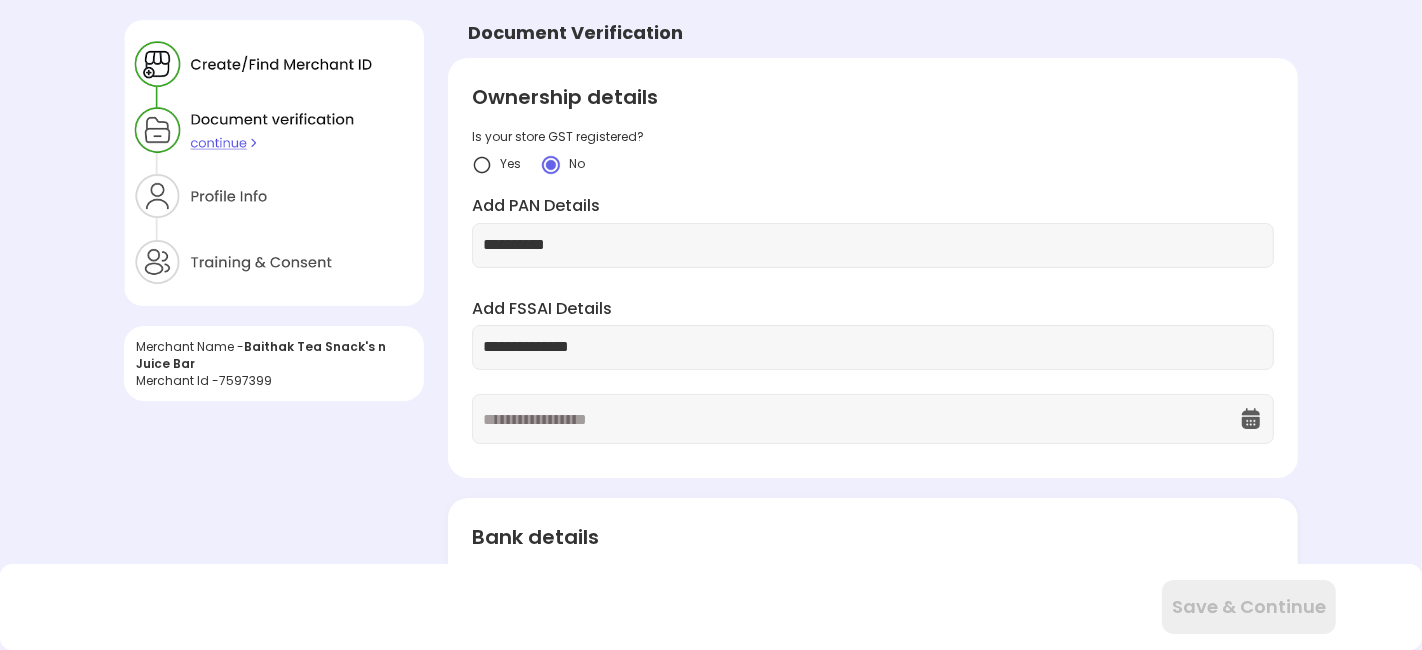 type on "**********" 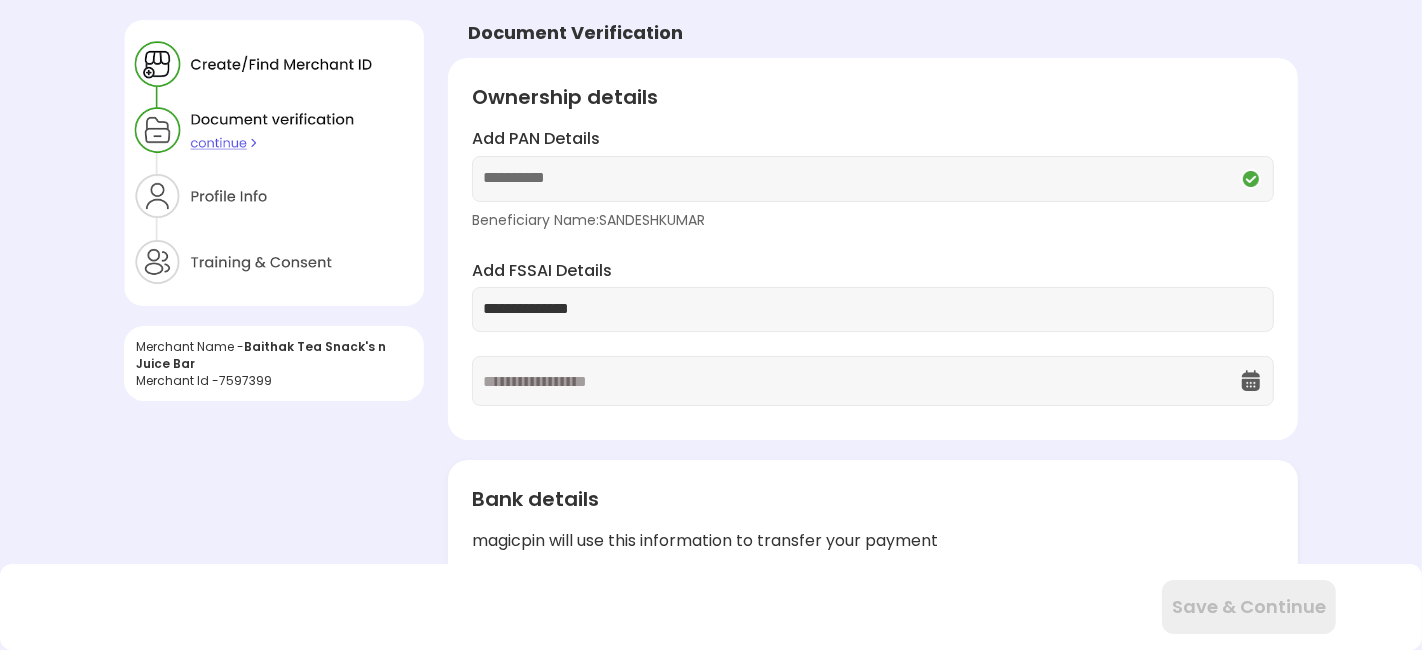 click at bounding box center [1251, 381] 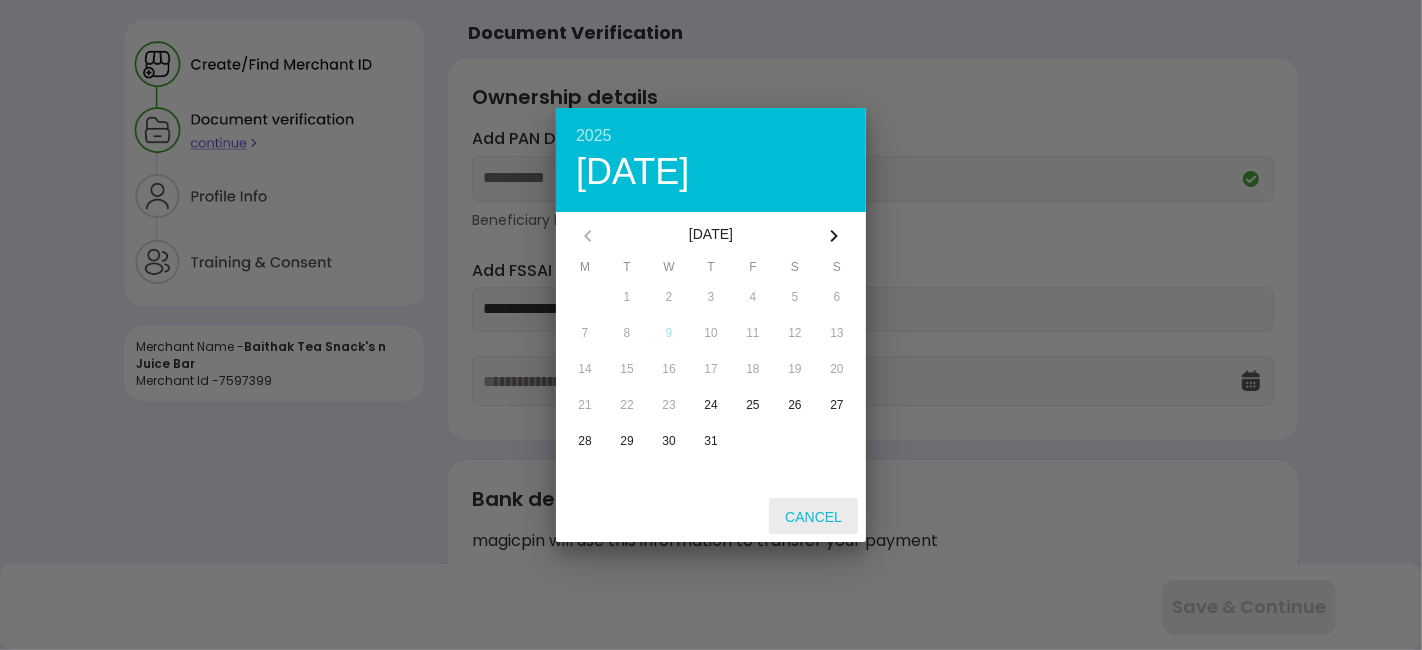 click on "Cancel" at bounding box center (813, 517) 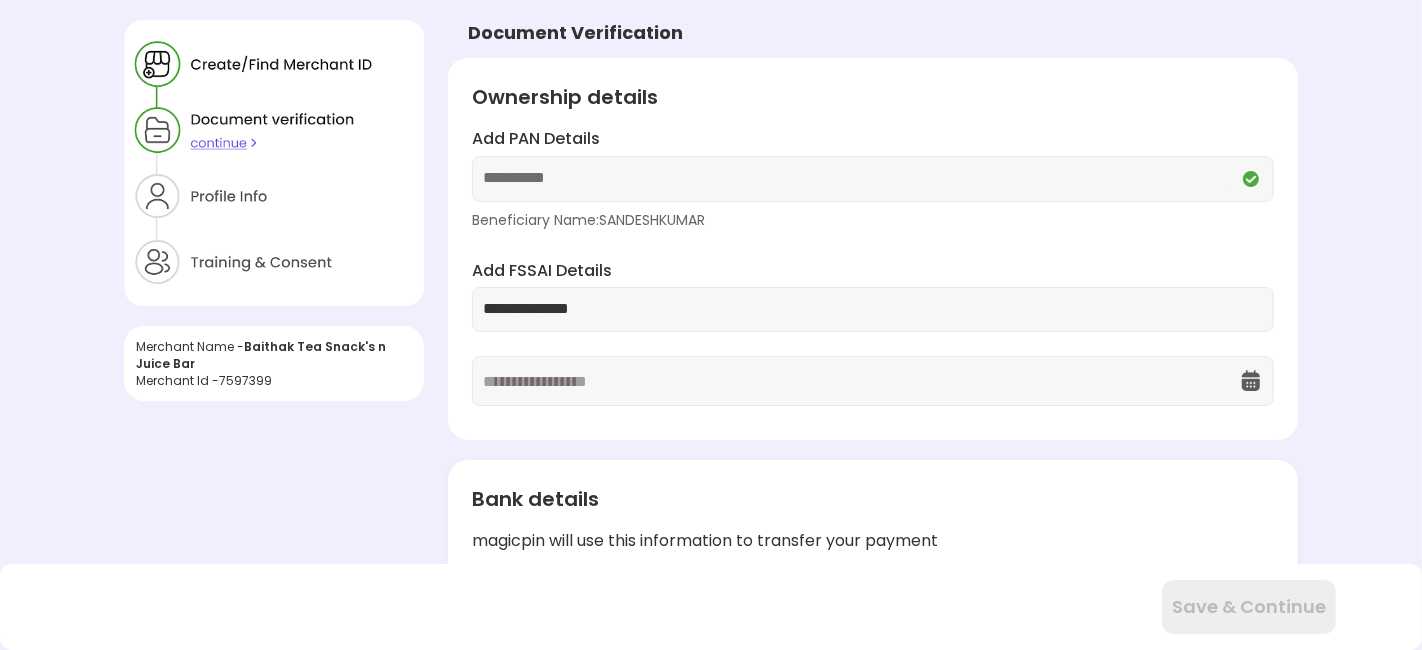click on "**********" at bounding box center (873, 249) 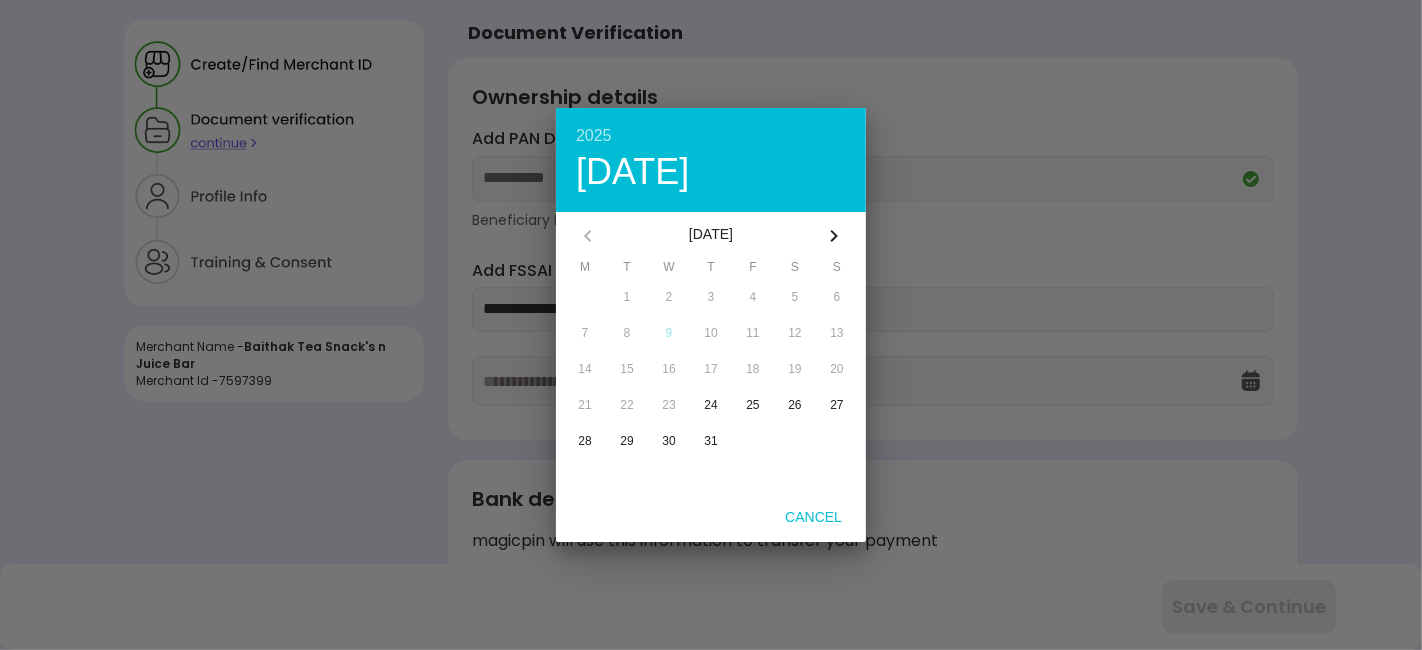click on "2025" at bounding box center (711, 136) 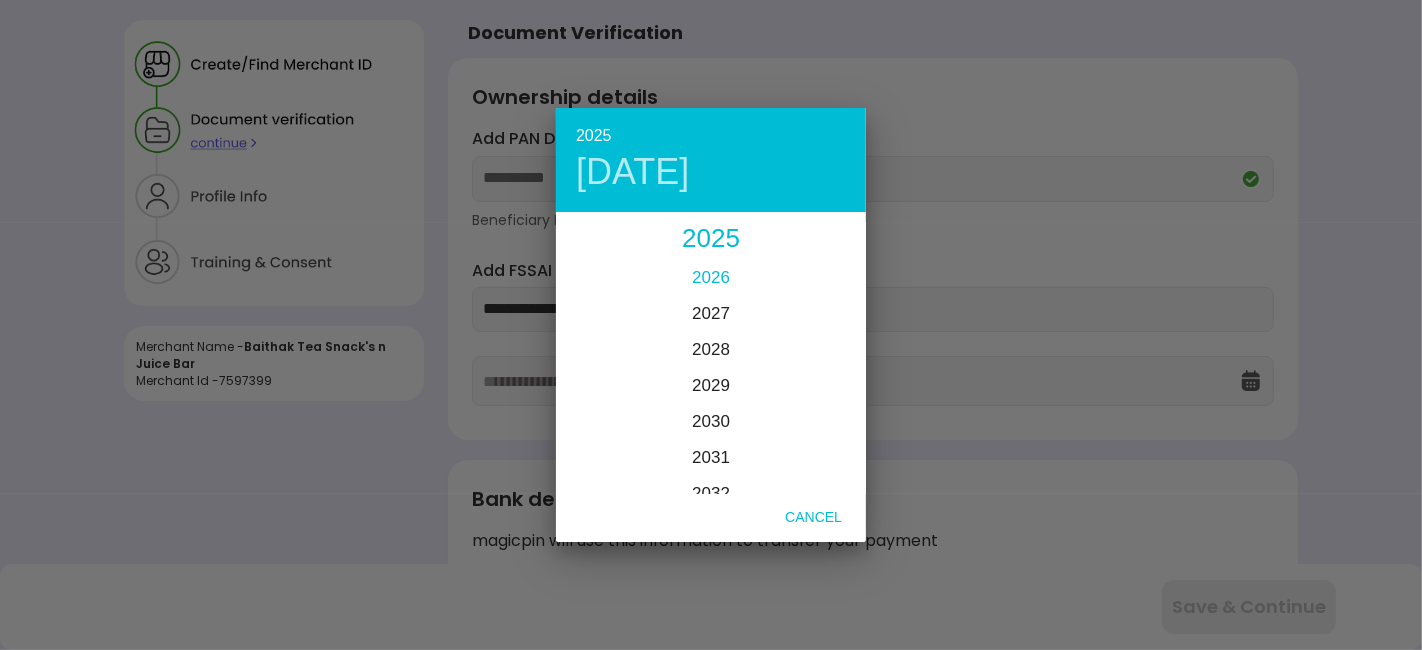 click on "2026" at bounding box center (711, 277) 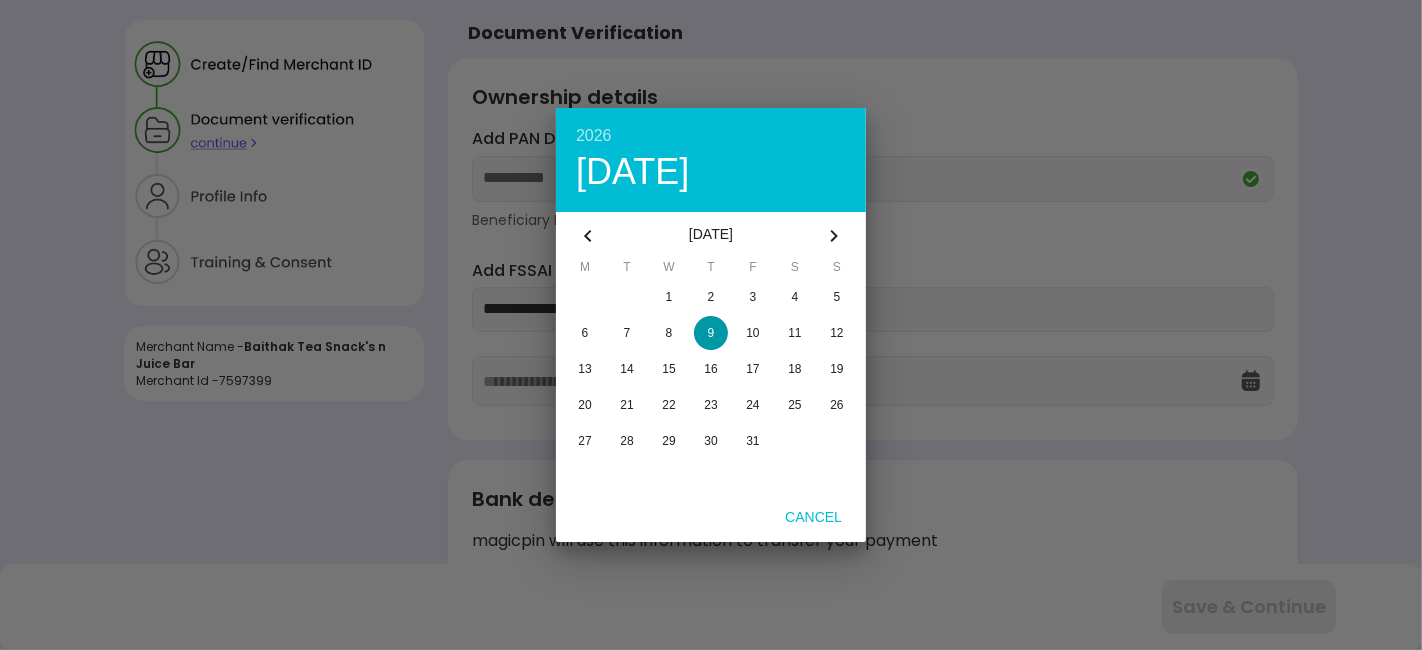 click 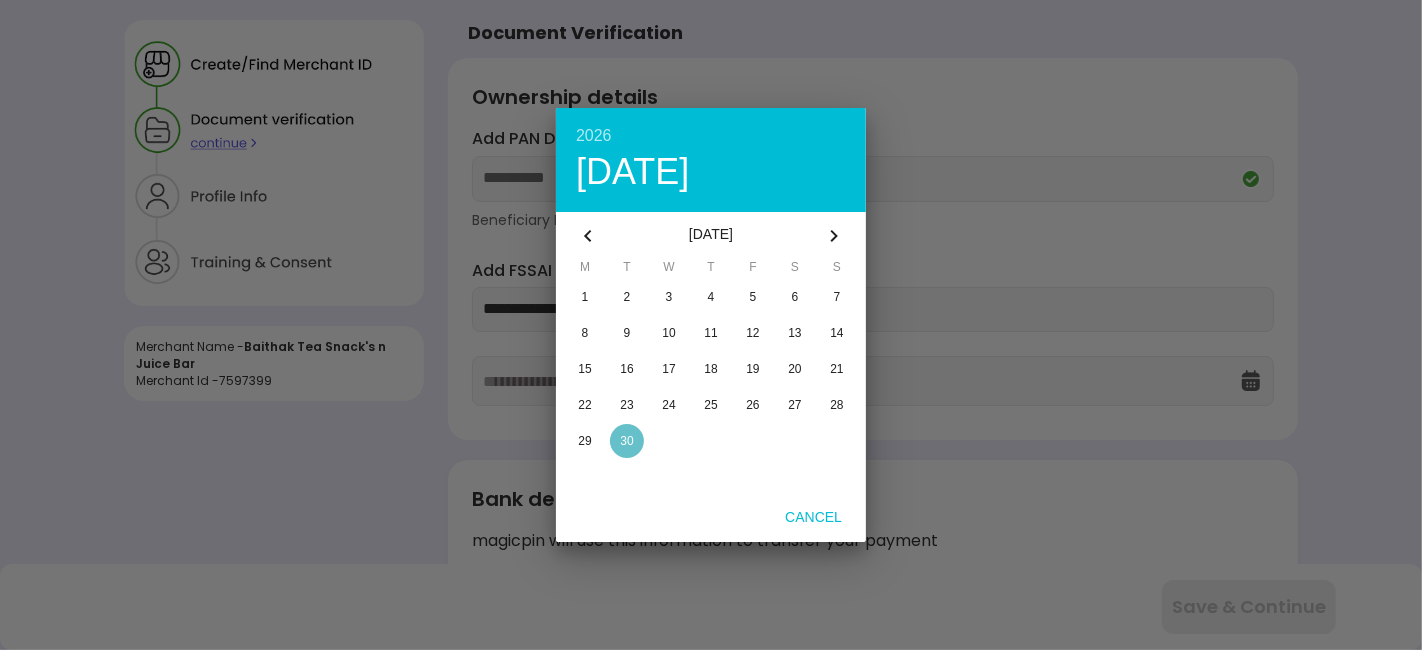 click at bounding box center [627, 441] 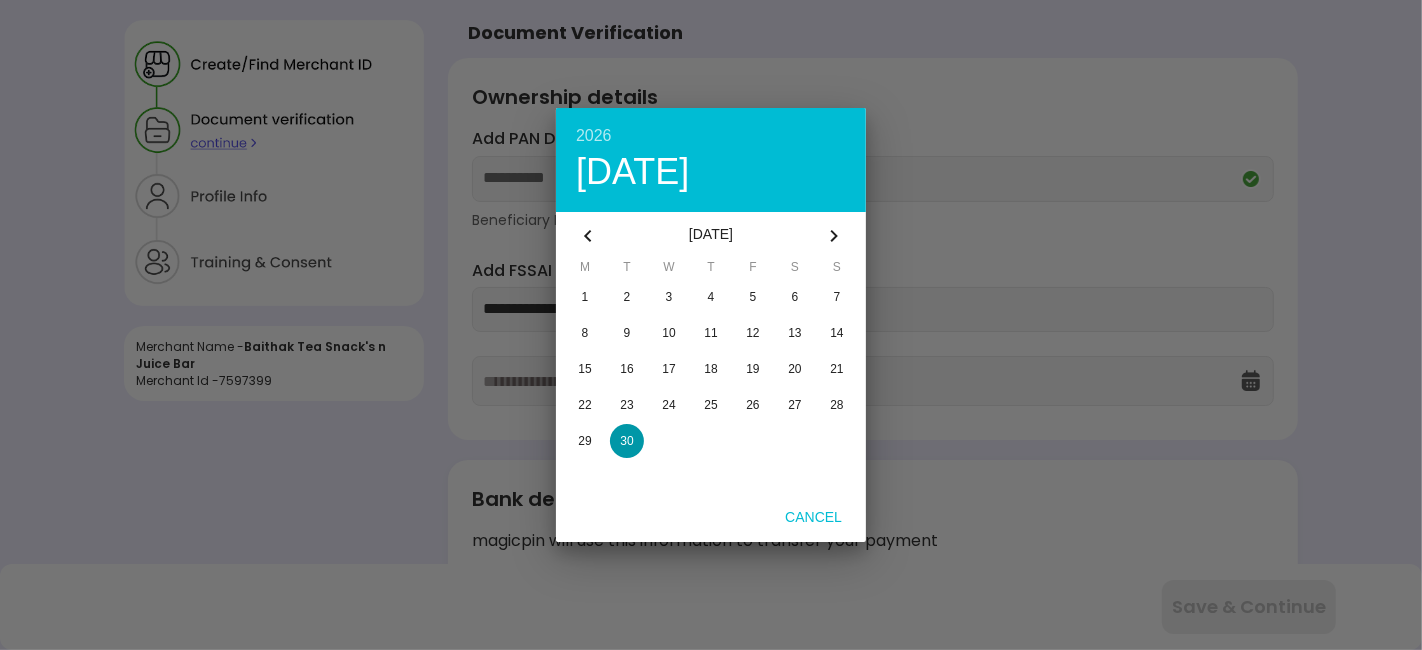 type on "**********" 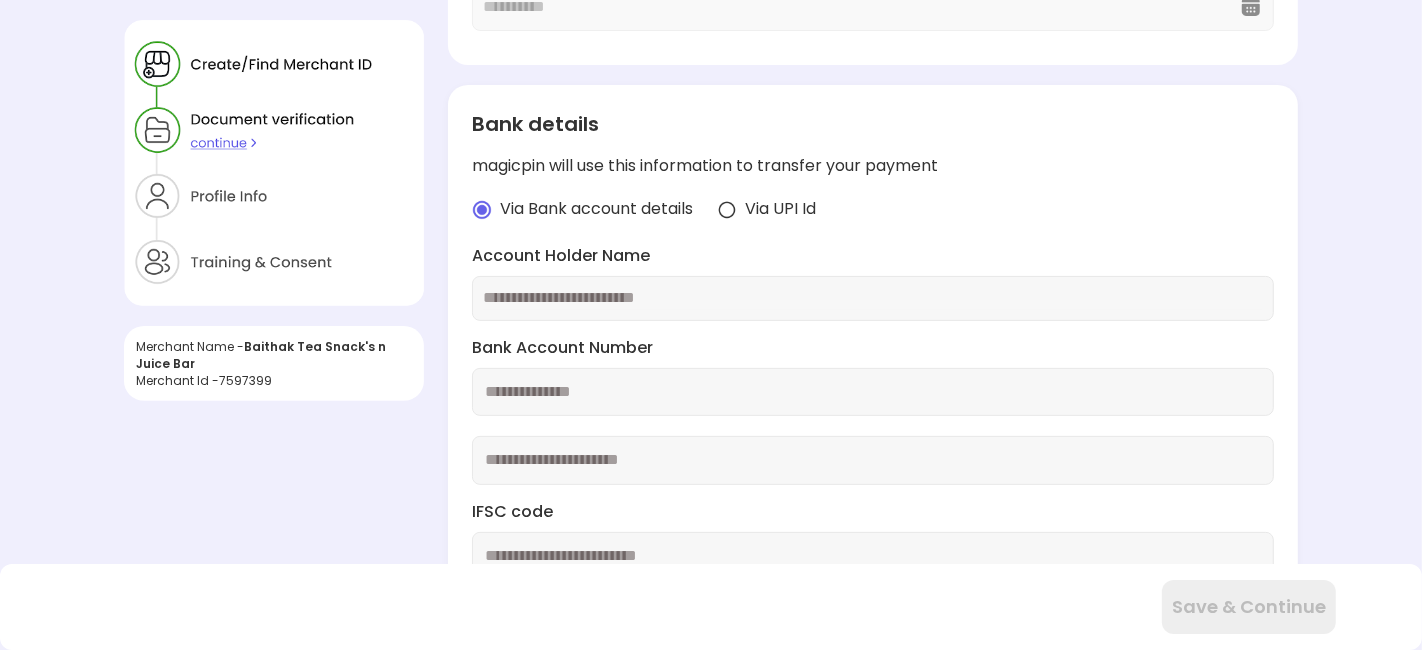 scroll, scrollTop: 444, scrollLeft: 0, axis: vertical 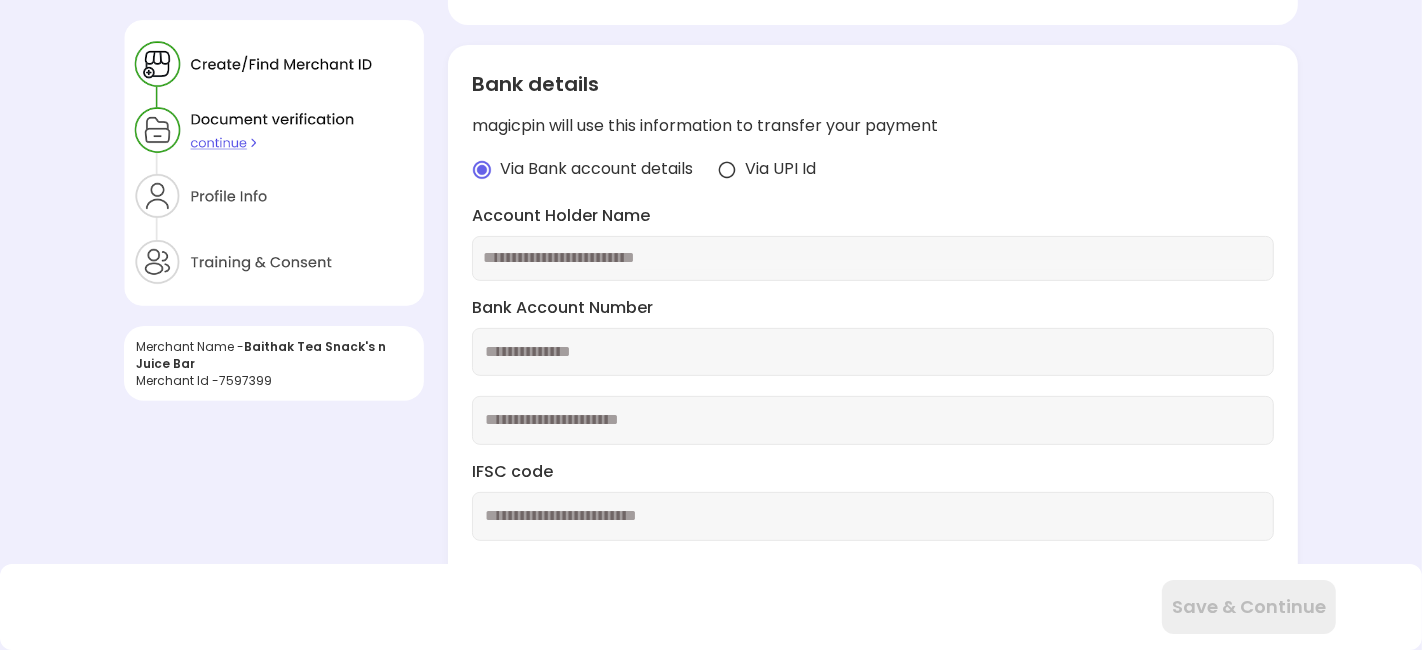 click at bounding box center (873, 258) 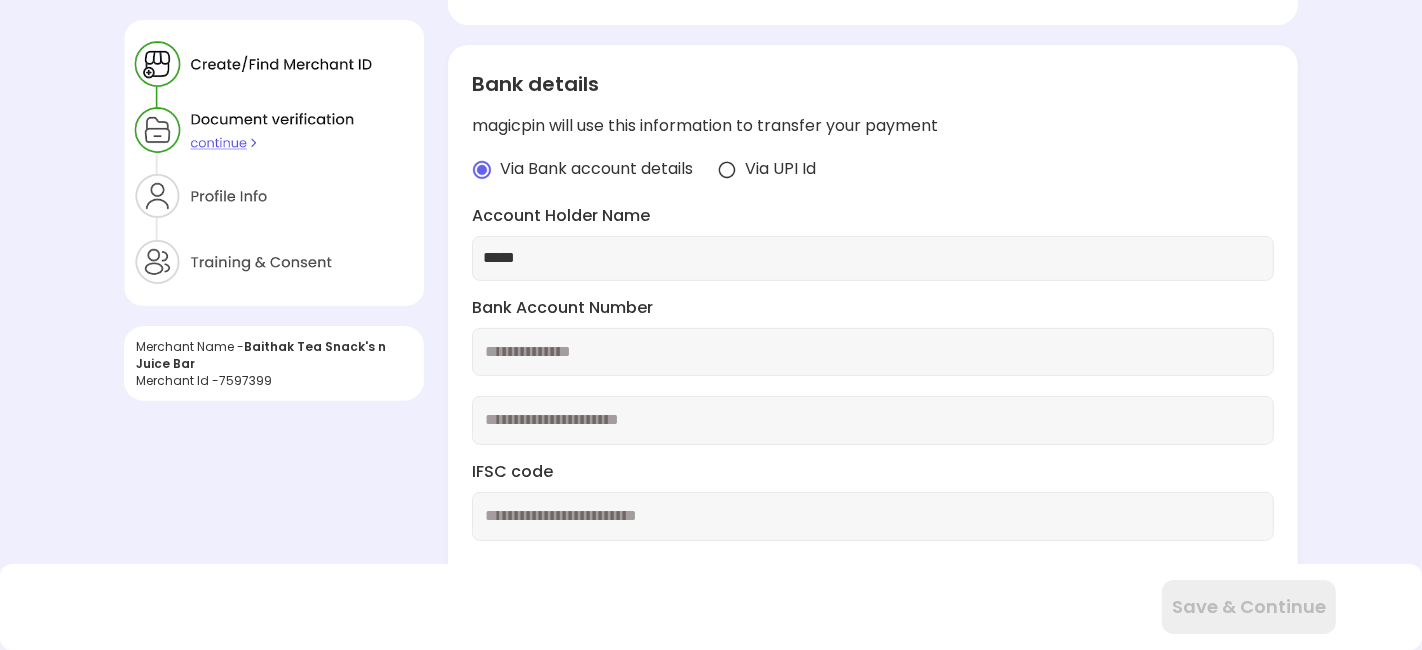type on "*****" 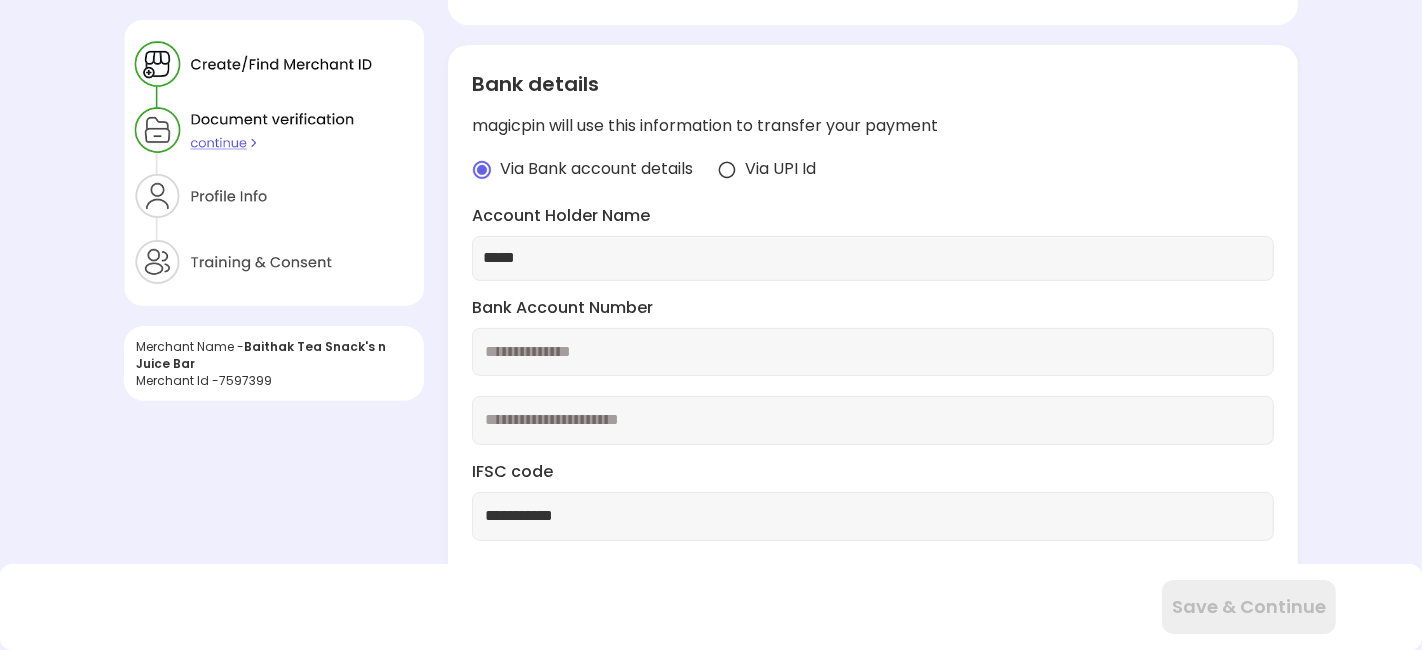 type on "**********" 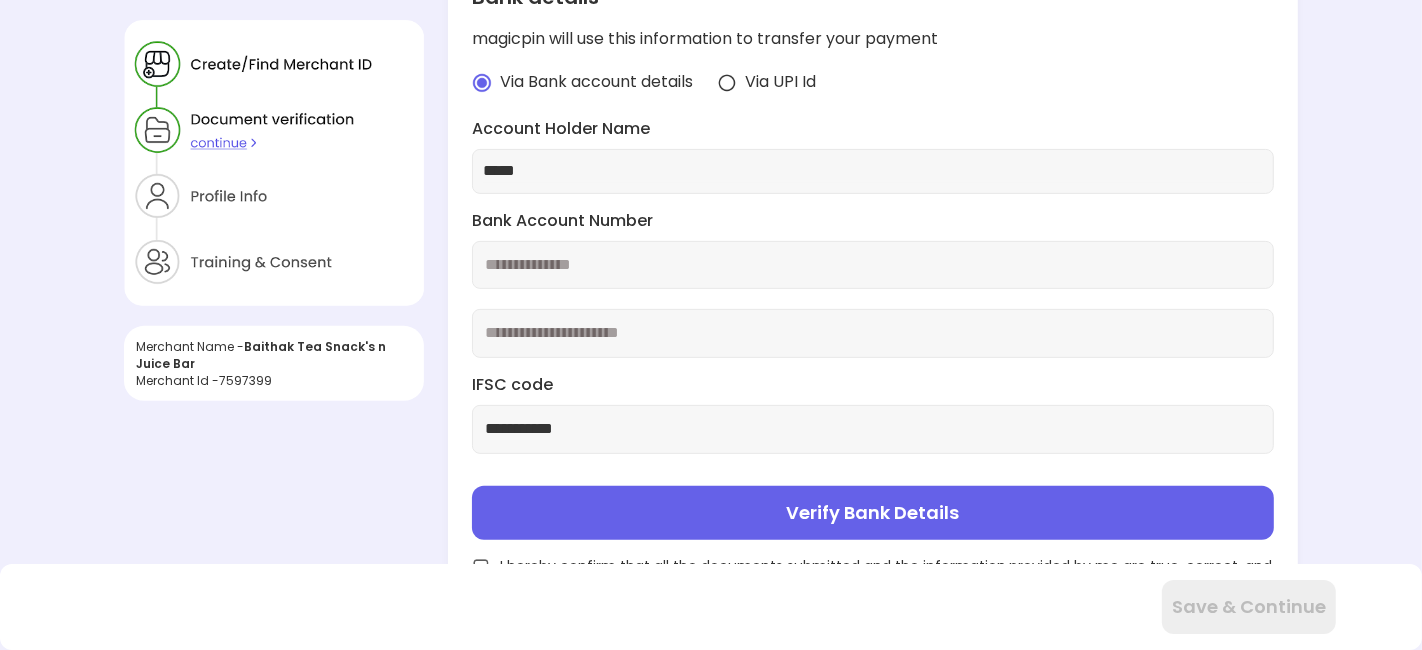 scroll, scrollTop: 533, scrollLeft: 0, axis: vertical 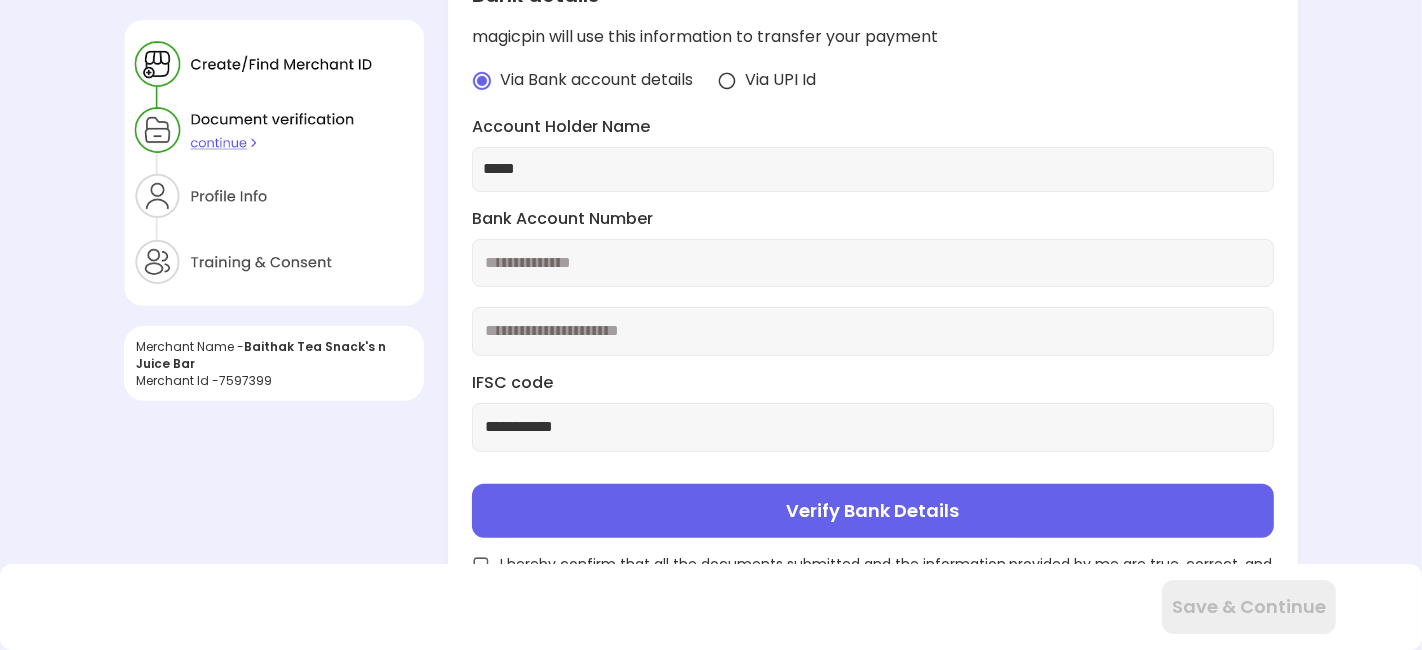 click on "Verify Bank Details" at bounding box center [873, 511] 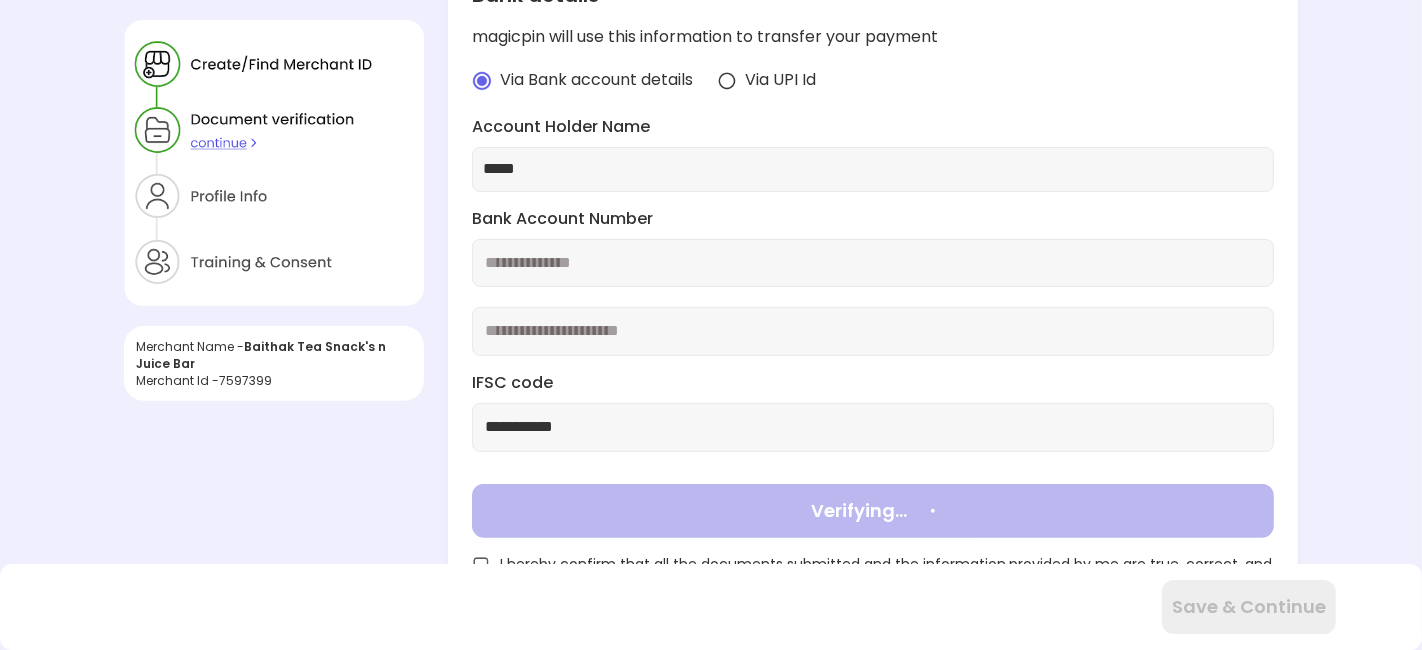type on "*****" 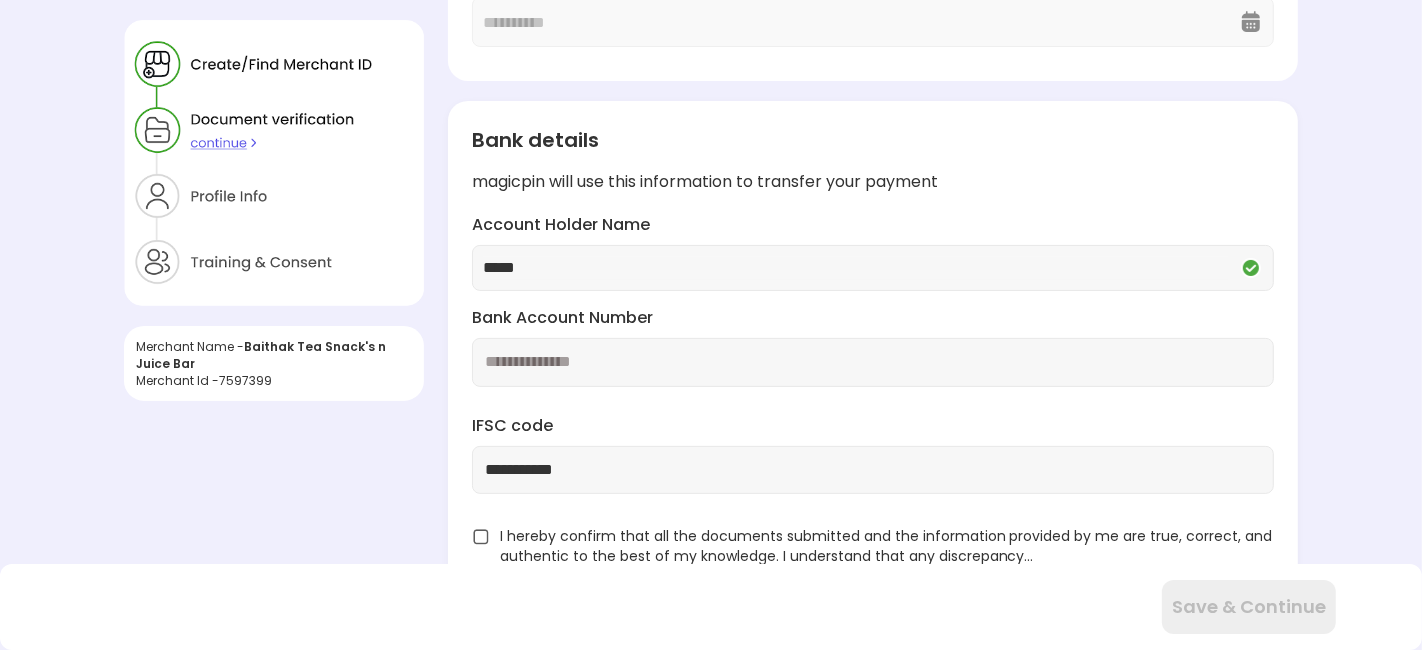 click at bounding box center [481, 537] 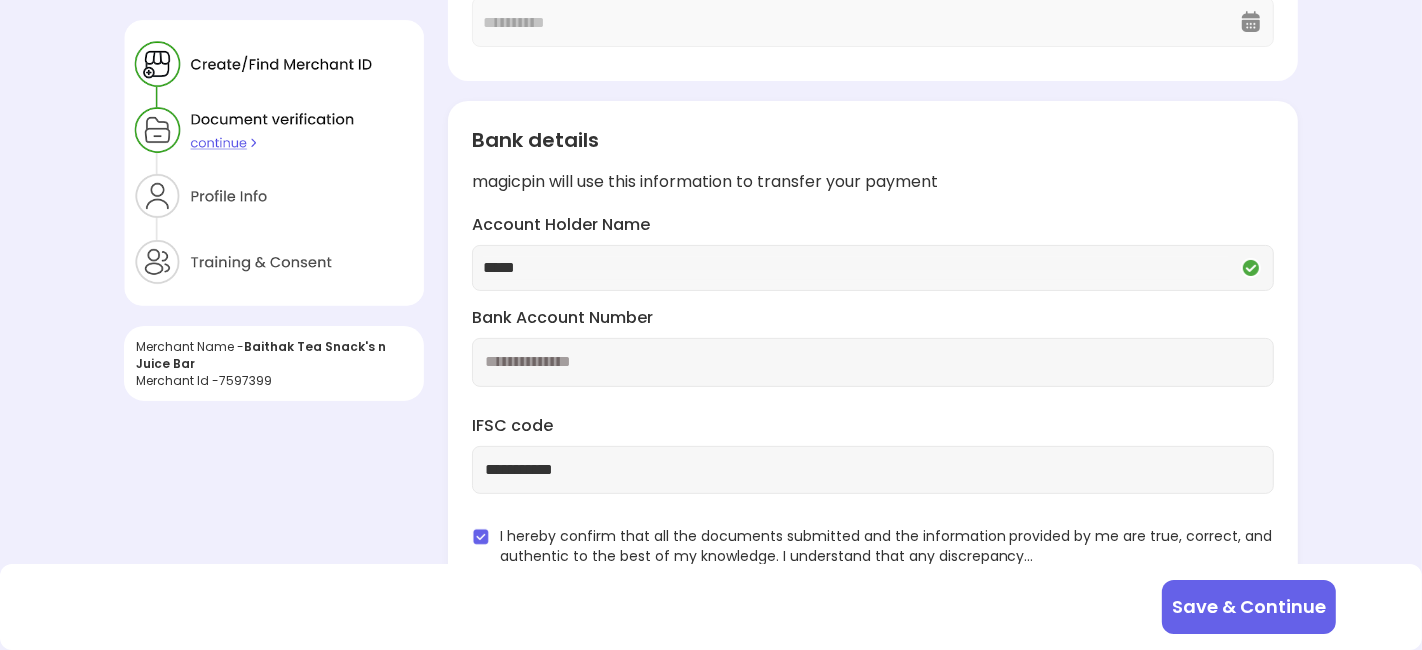 click on "Save & Continue" at bounding box center (1249, 607) 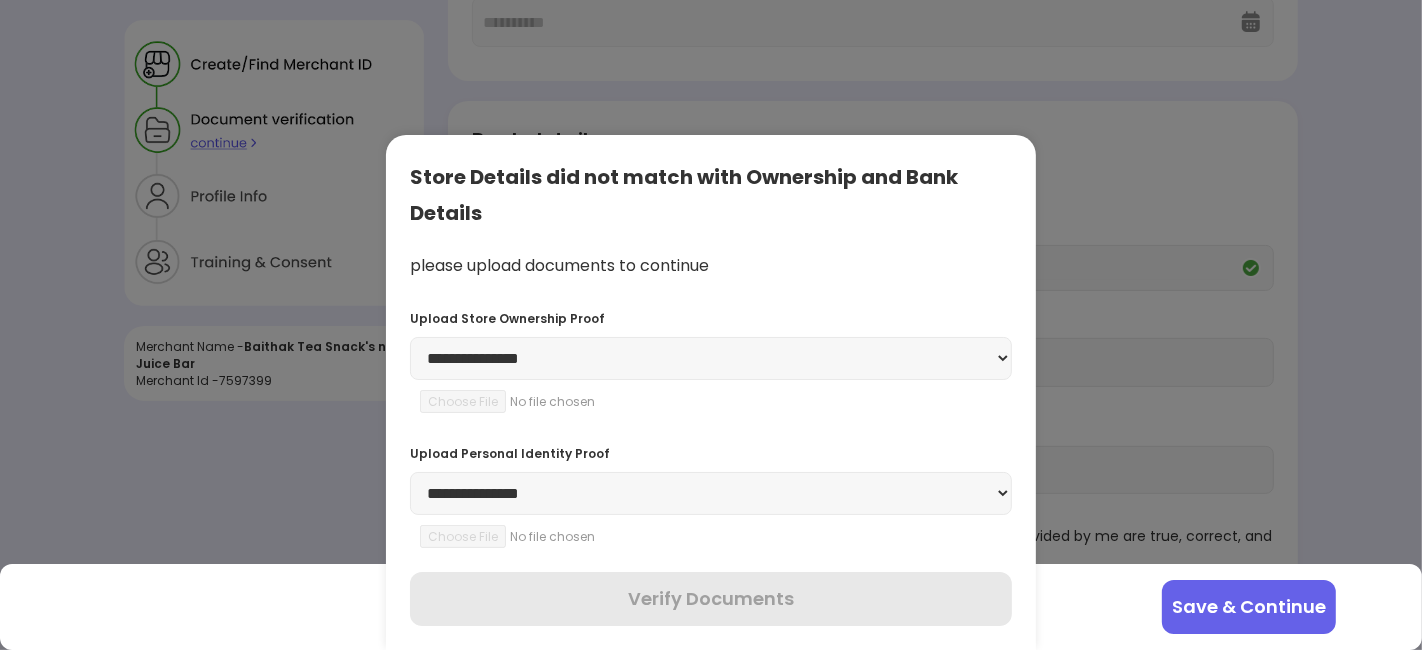 click on "**********" at bounding box center (711, 358) 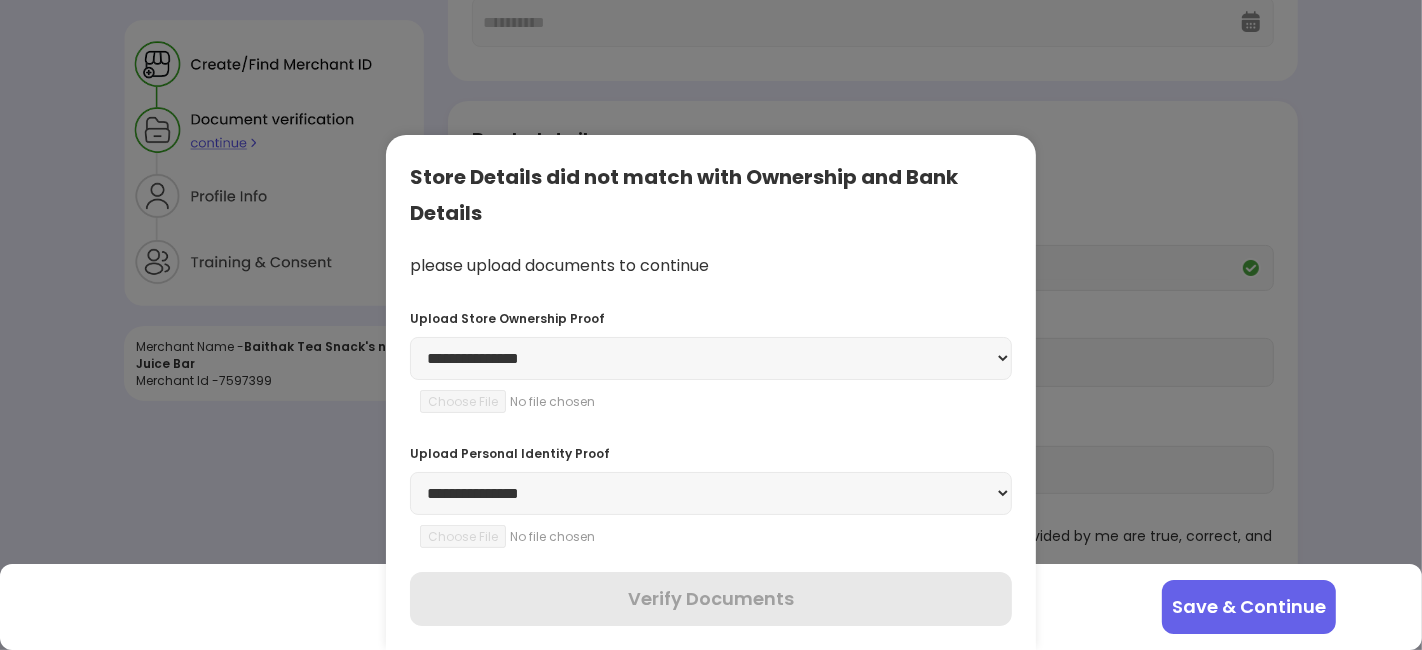 select on "**********" 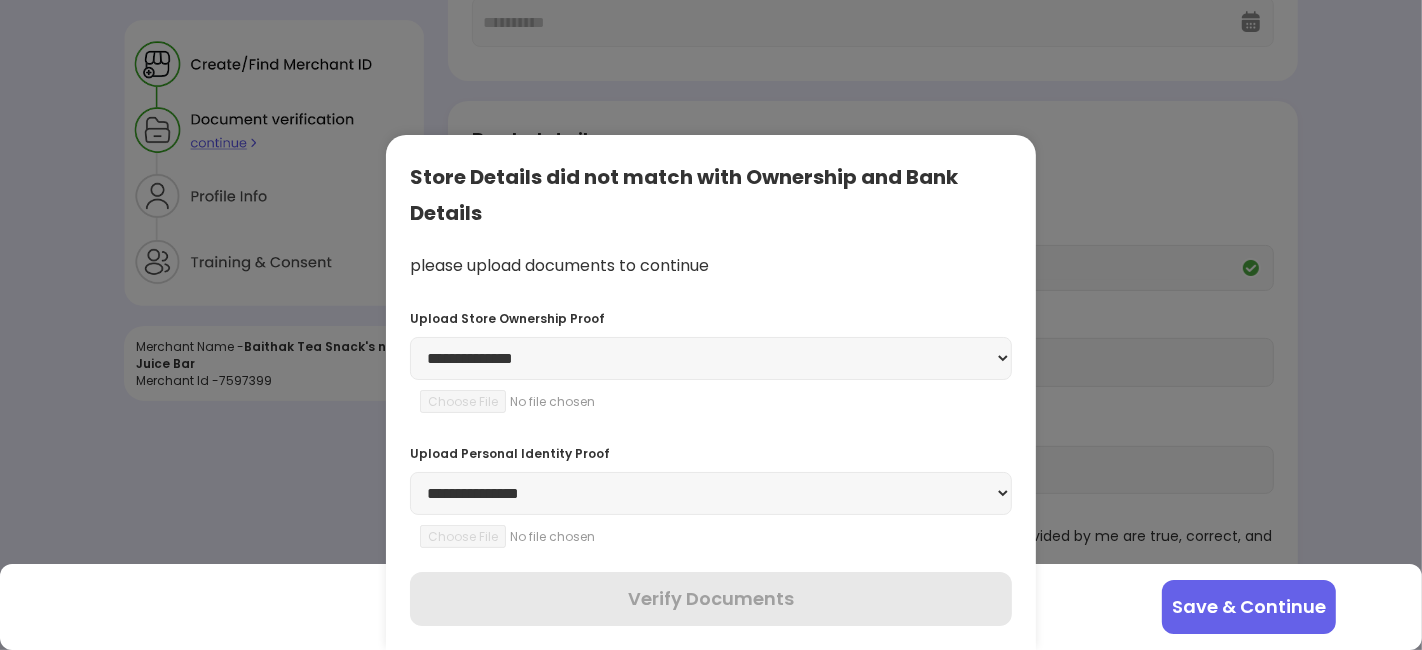 click on "**********" at bounding box center (711, 358) 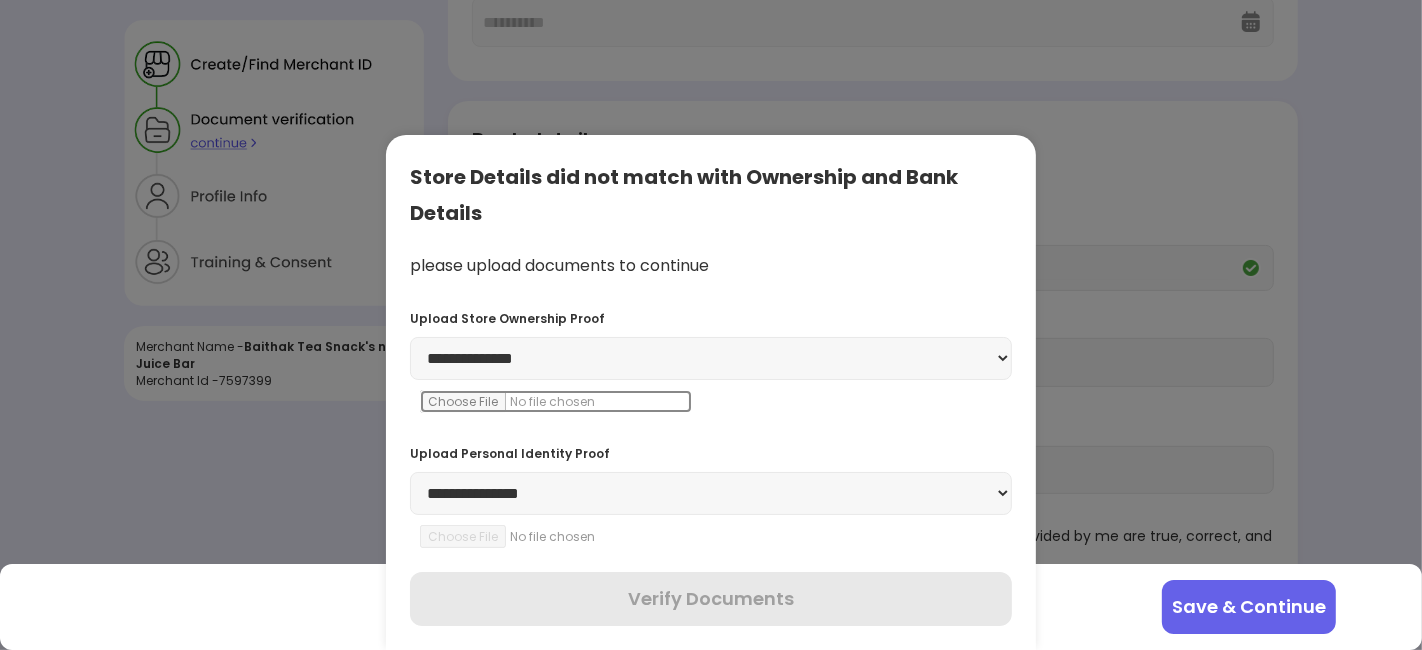 click at bounding box center [556, 401] 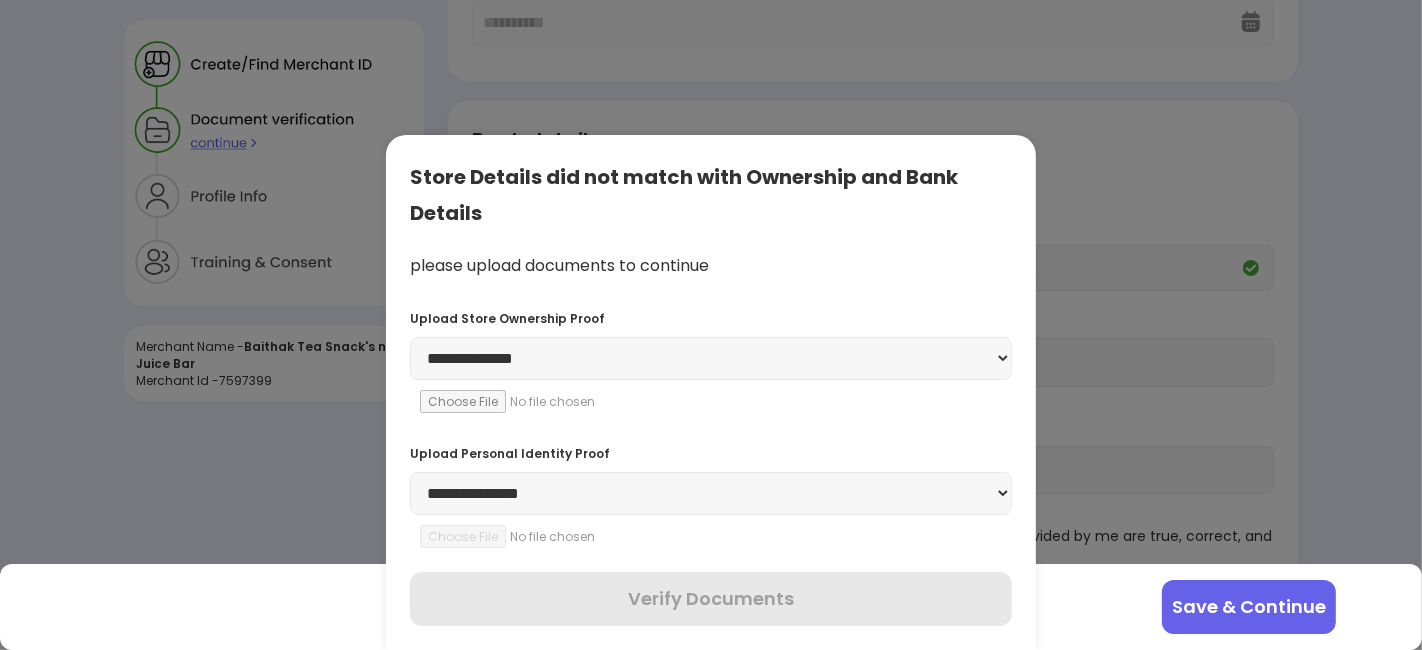 click on "**********" at bounding box center (711, 392) 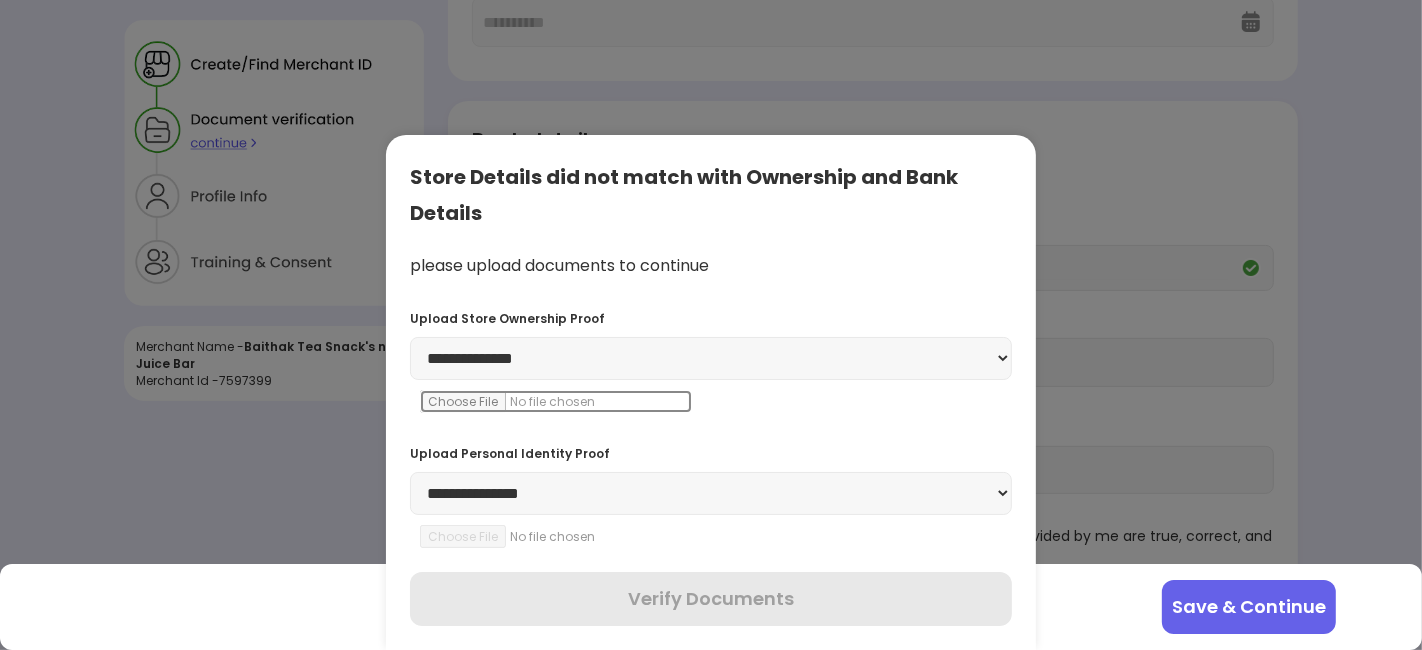 click at bounding box center [556, 401] 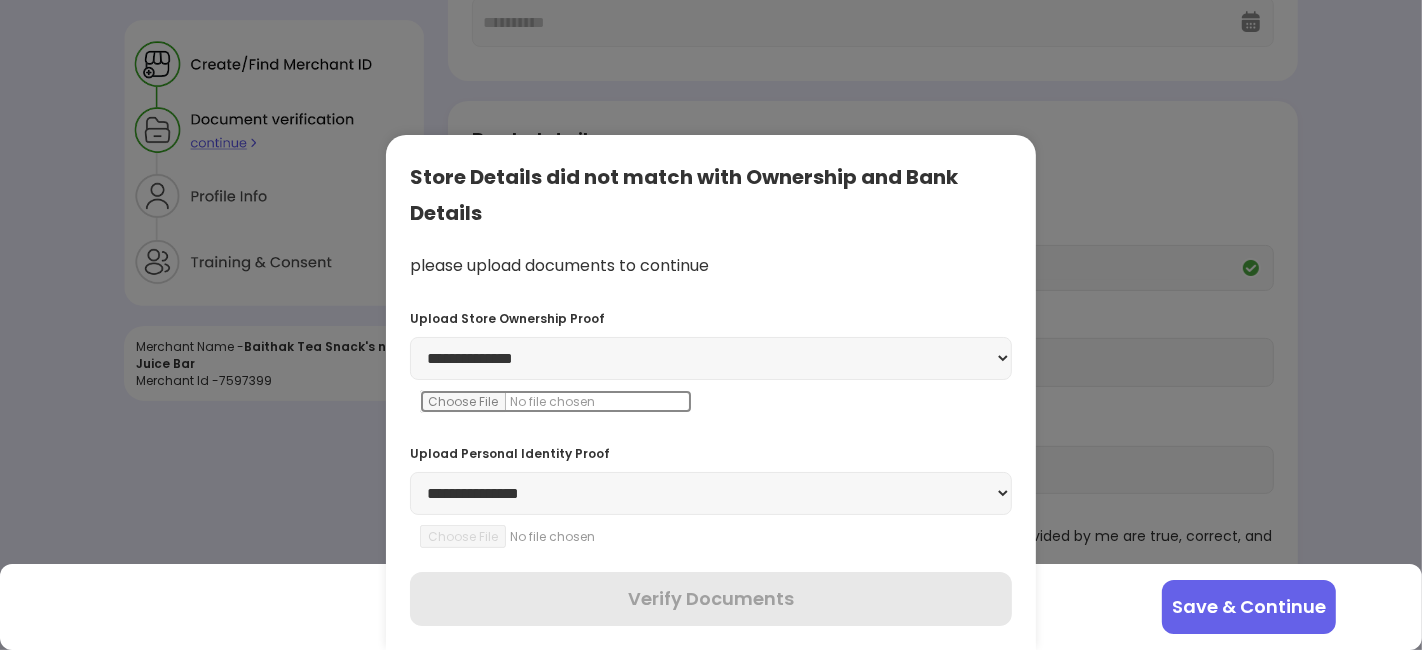 type on "**********" 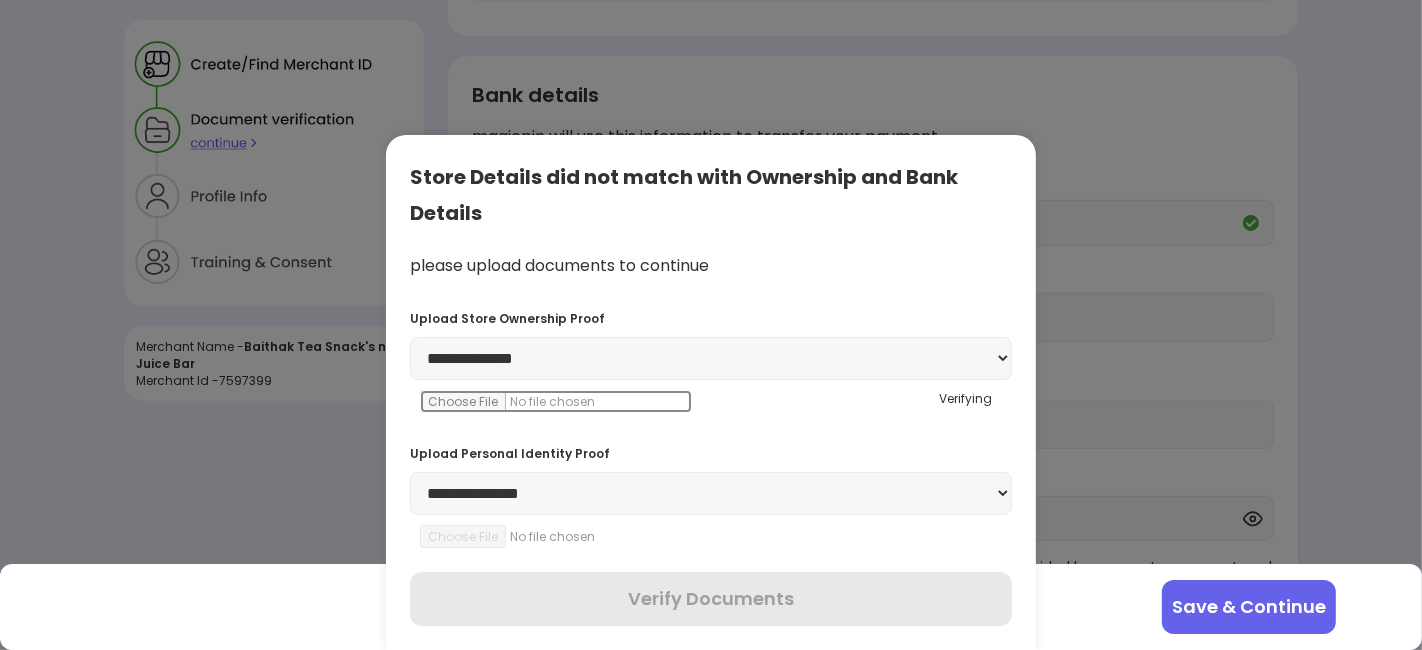 scroll, scrollTop: 463, scrollLeft: 0, axis: vertical 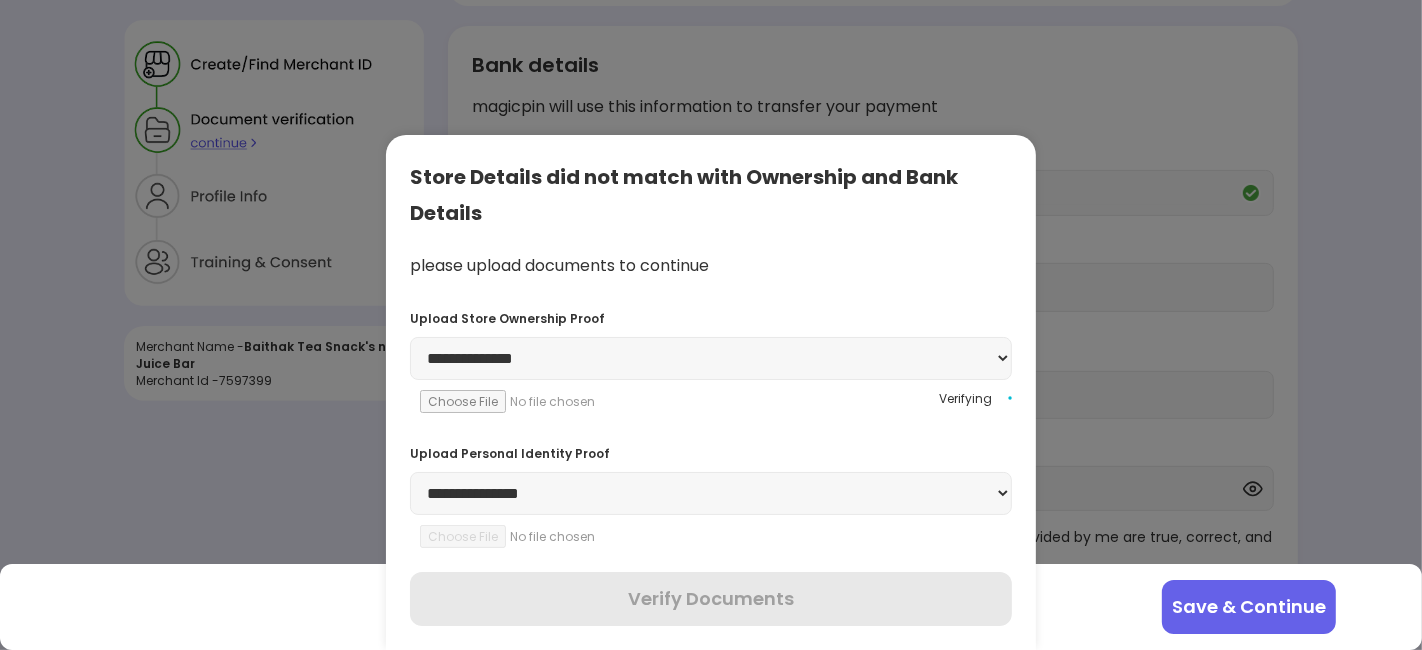 click on "**********" at bounding box center (711, 493) 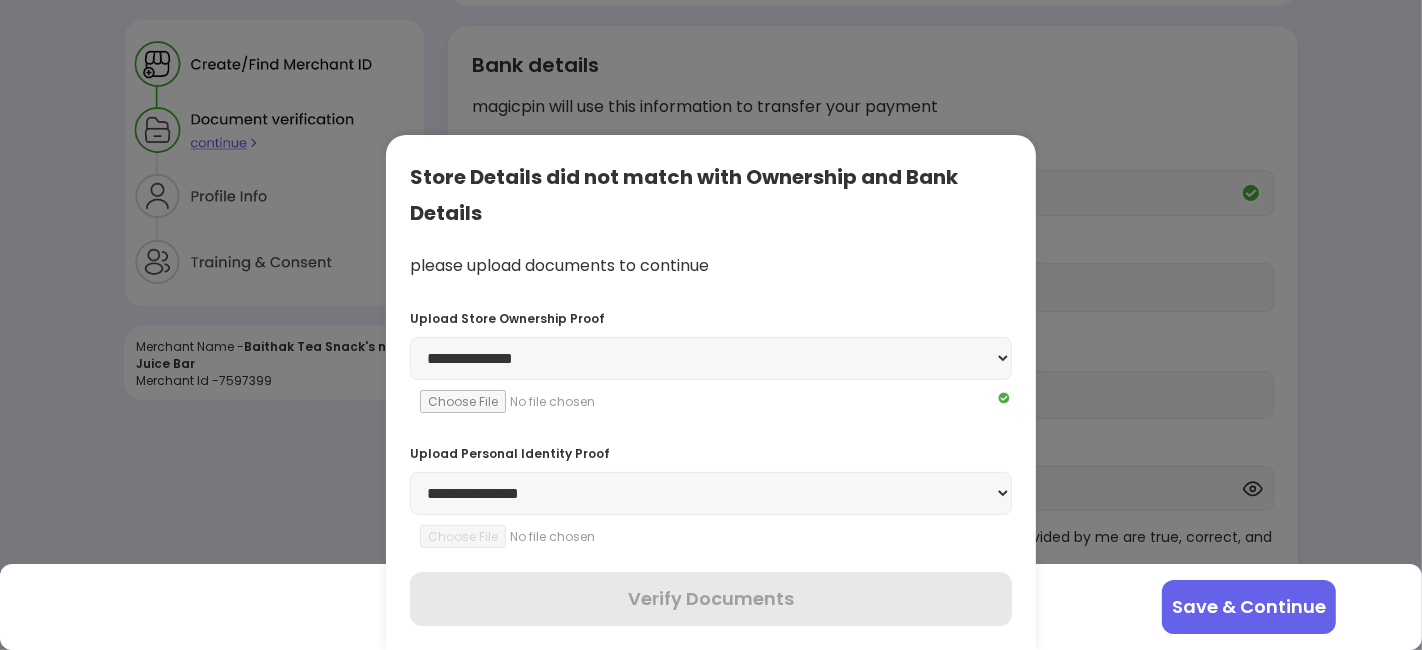 select on "******" 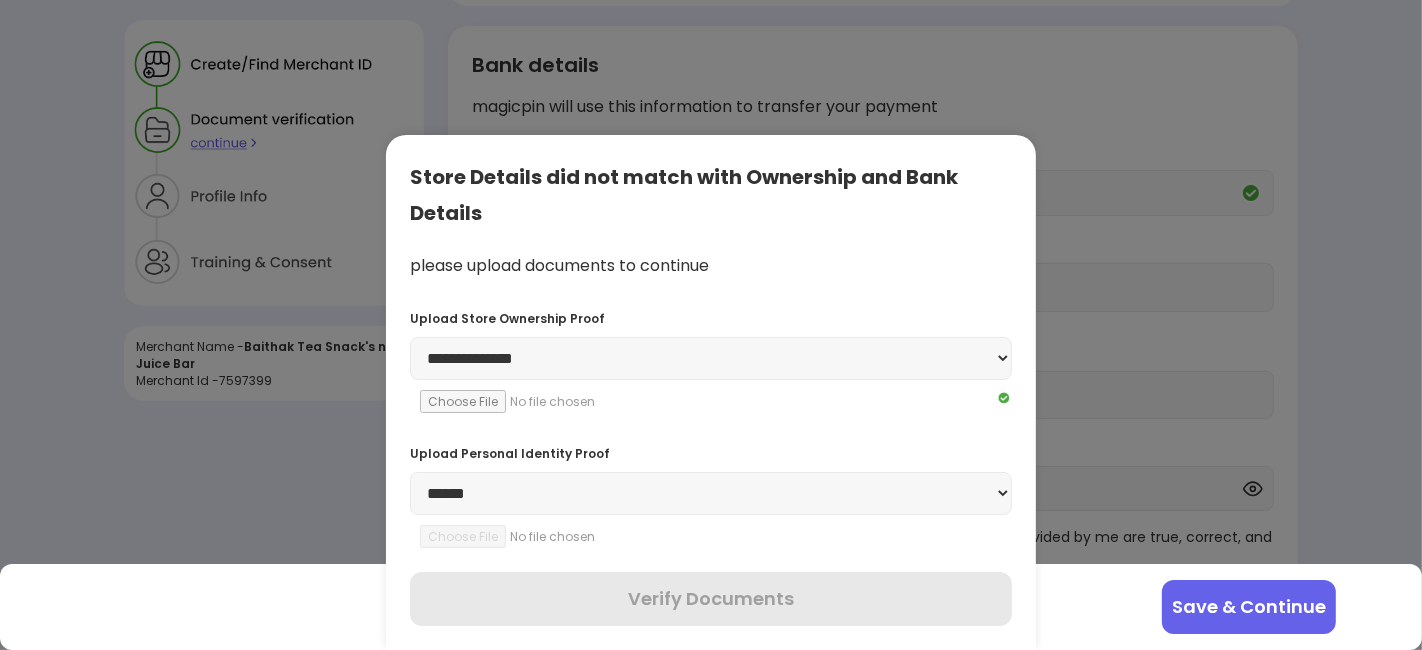 click on "**********" at bounding box center (711, 493) 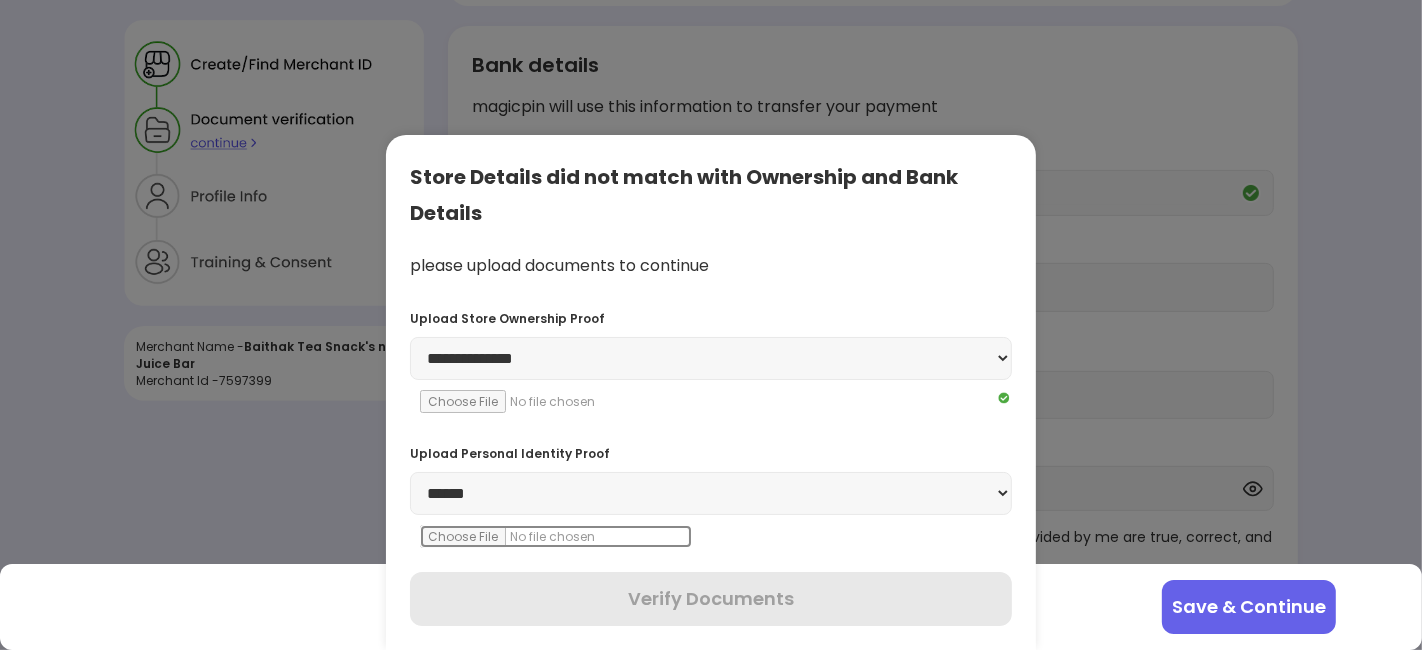 click at bounding box center (556, 536) 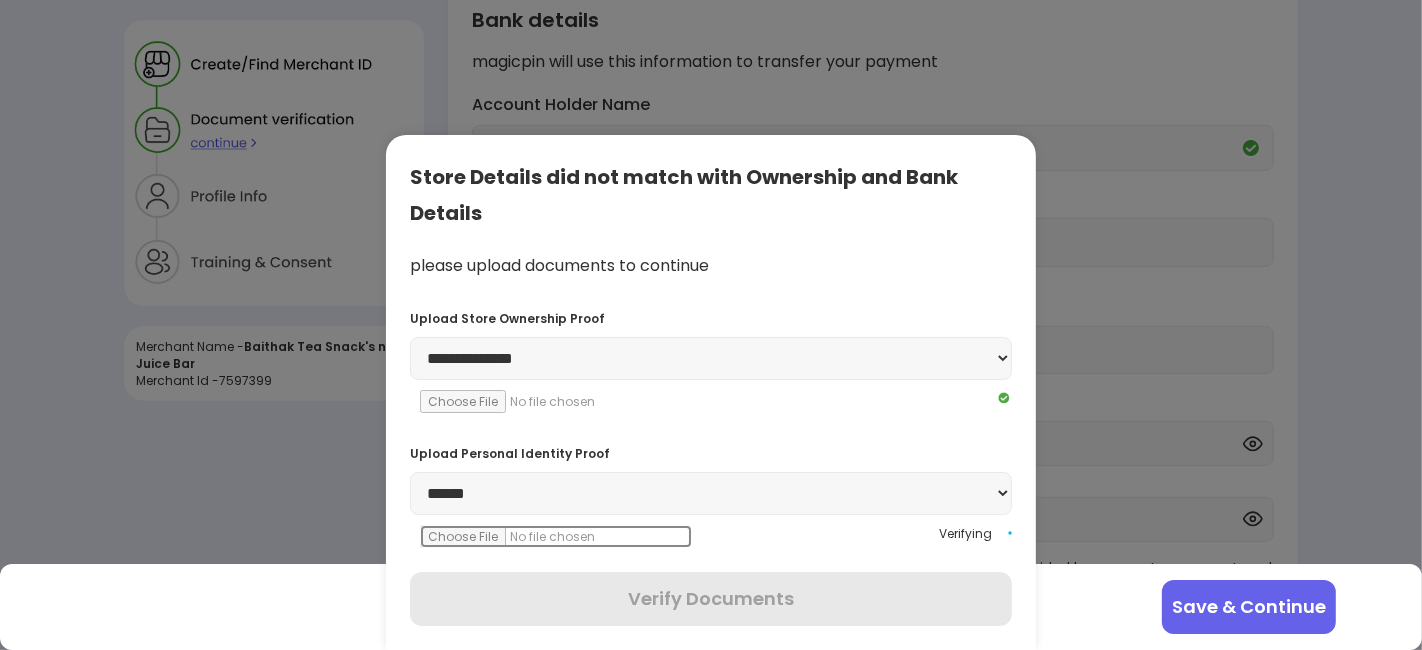 scroll, scrollTop: 539, scrollLeft: 0, axis: vertical 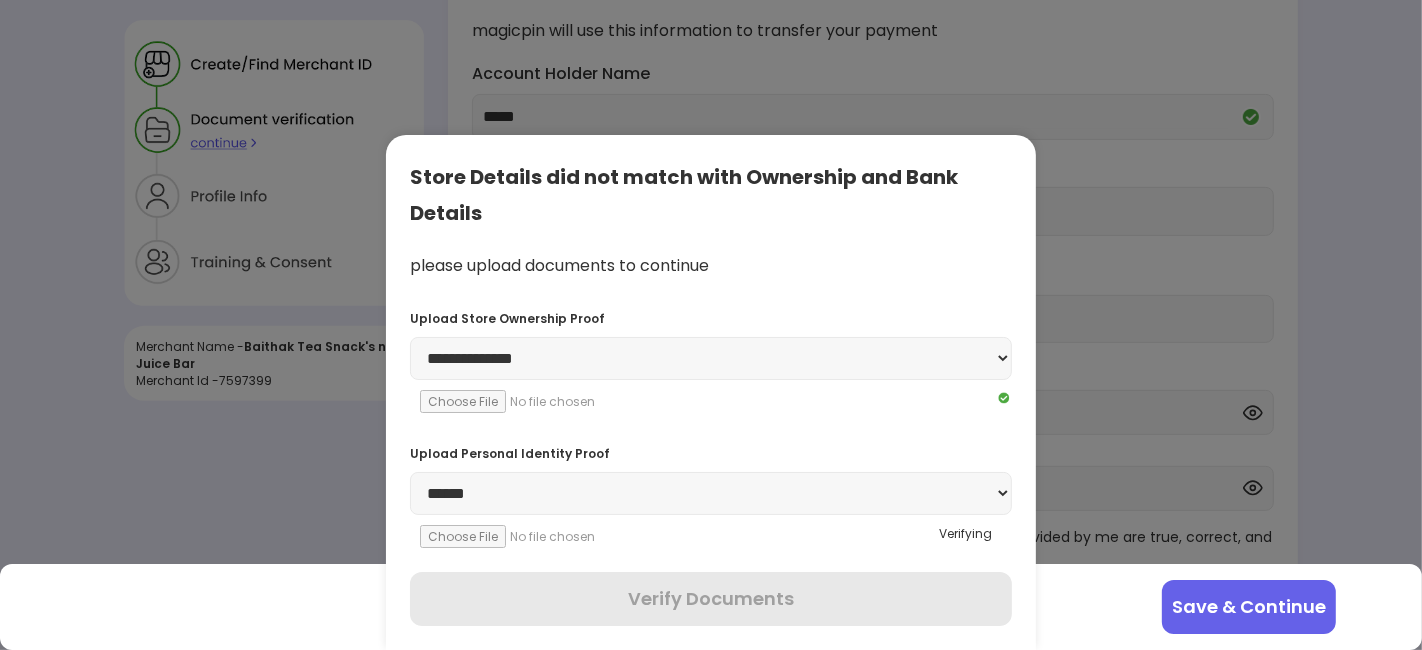 click on "**********" at bounding box center (711, 392) 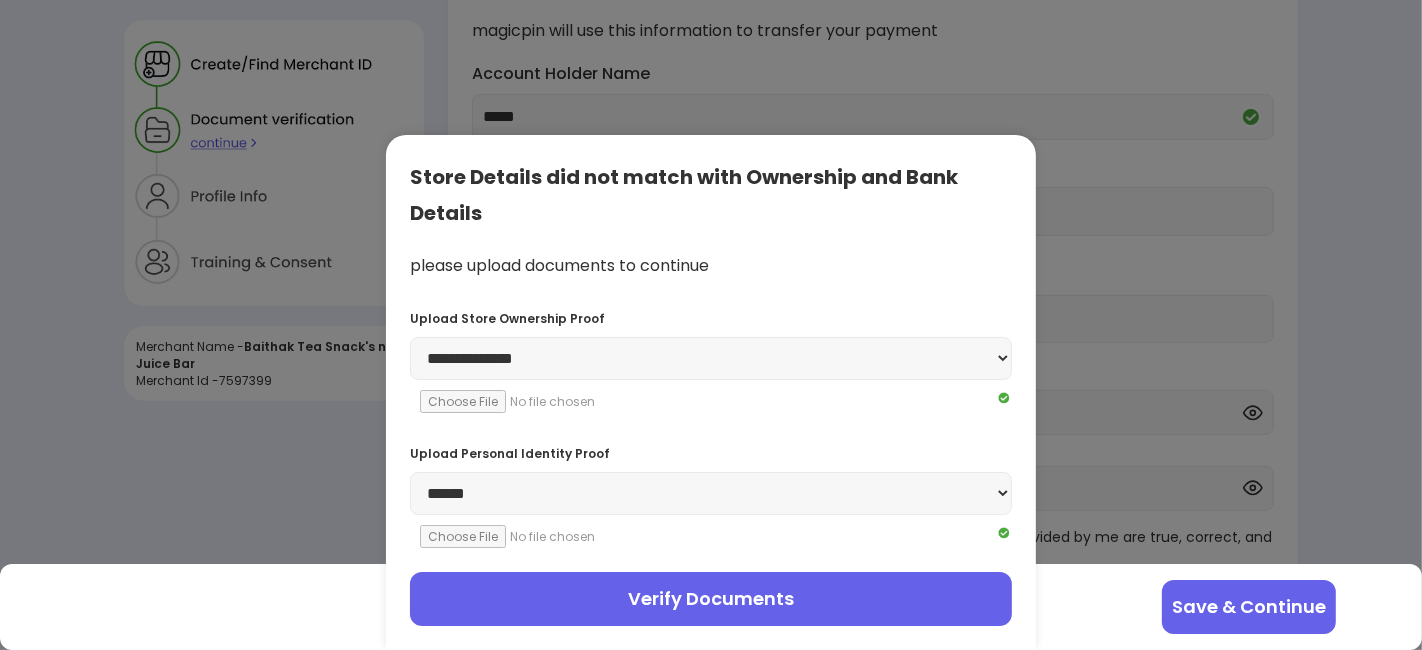 click on "Verify Documents" at bounding box center (711, 599) 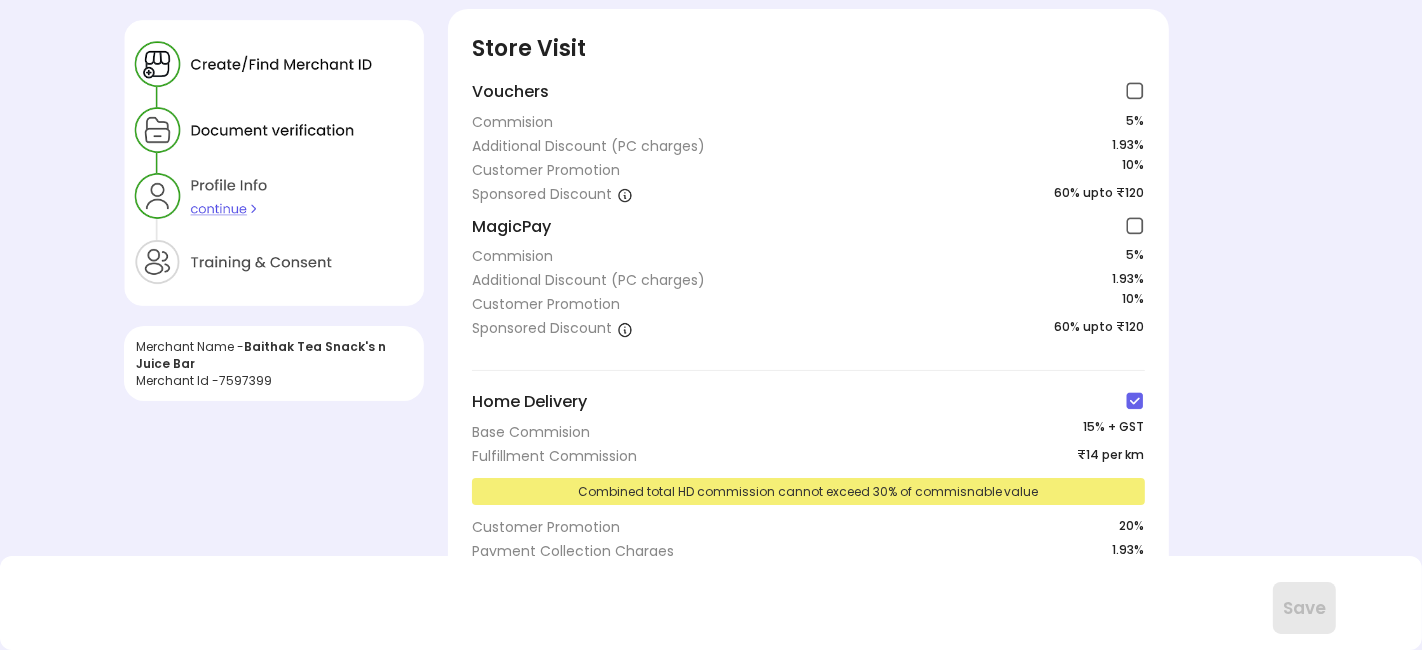 scroll, scrollTop: 47, scrollLeft: 0, axis: vertical 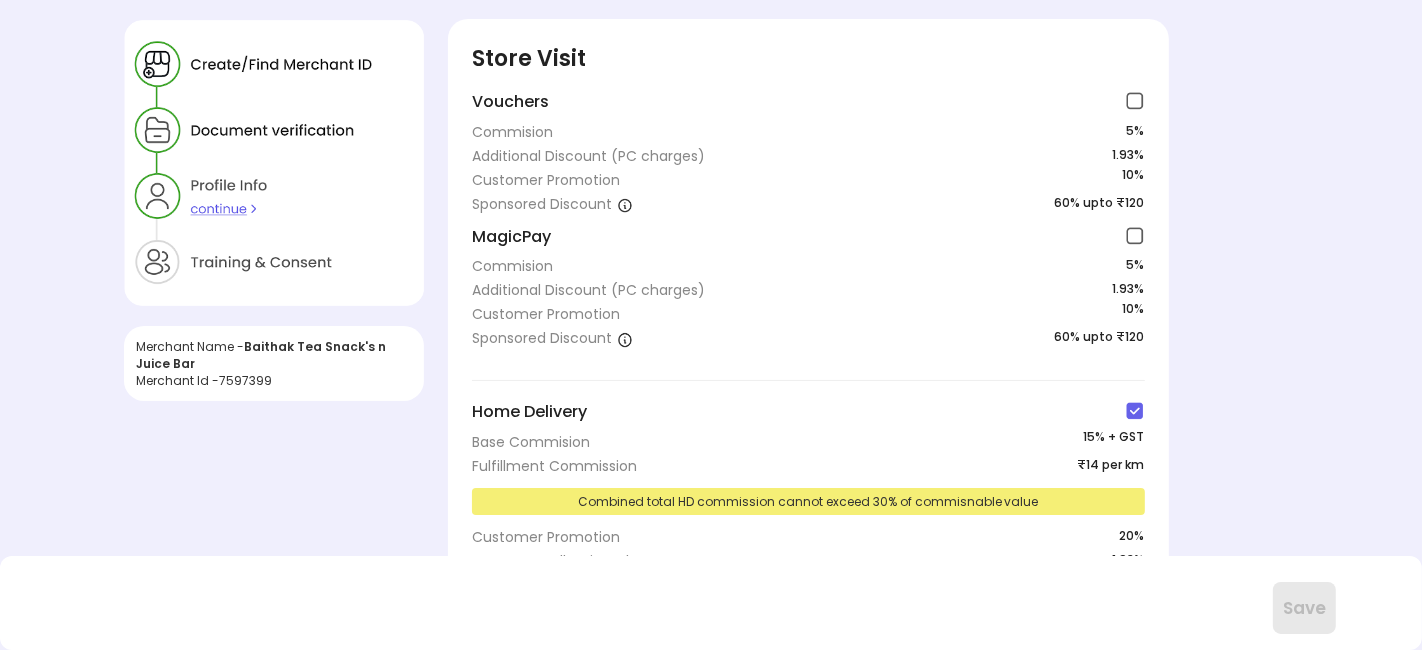 click at bounding box center [1135, 411] 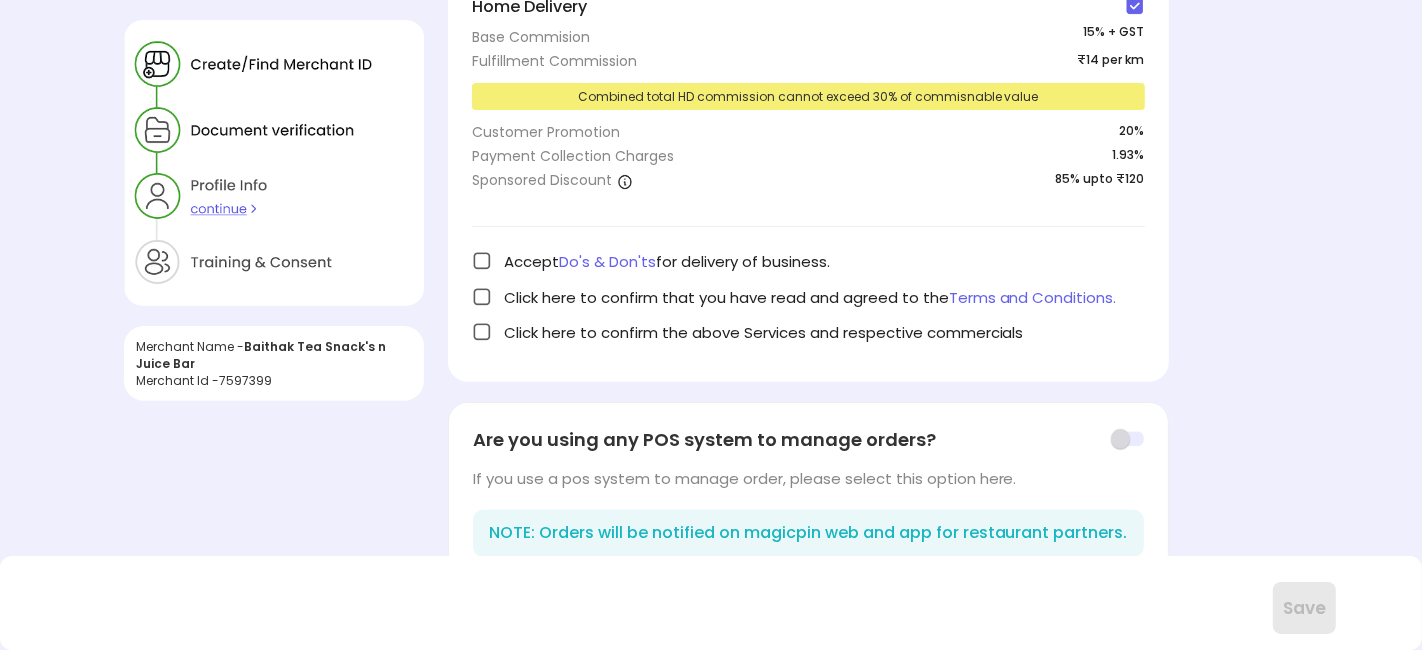 scroll, scrollTop: 491, scrollLeft: 0, axis: vertical 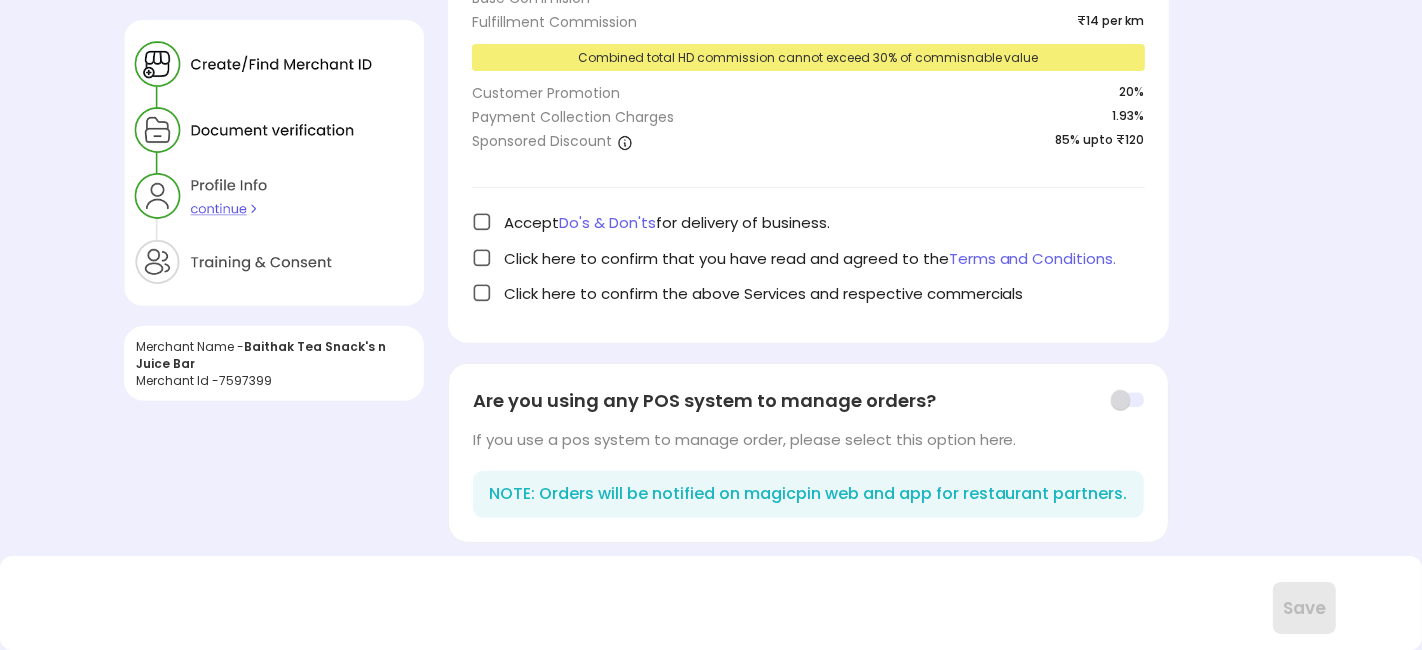 click at bounding box center [482, 222] 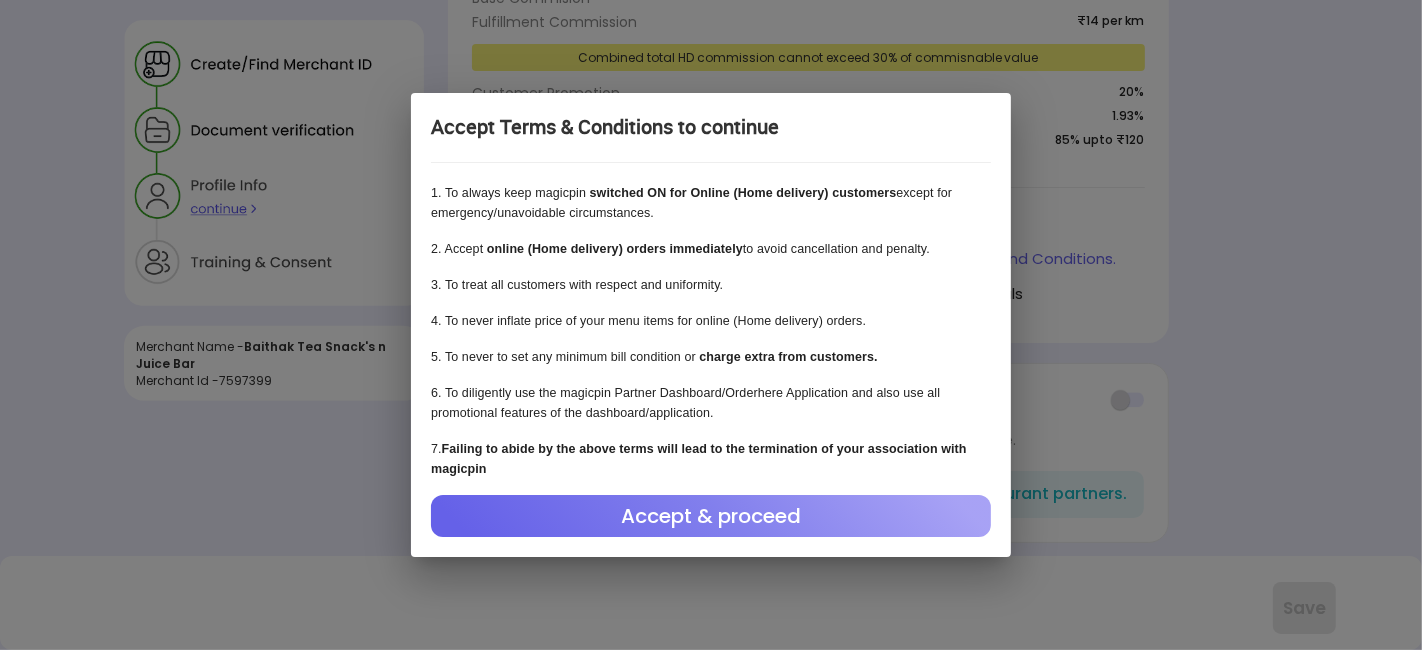 click on "Accept & proceed" at bounding box center [711, 516] 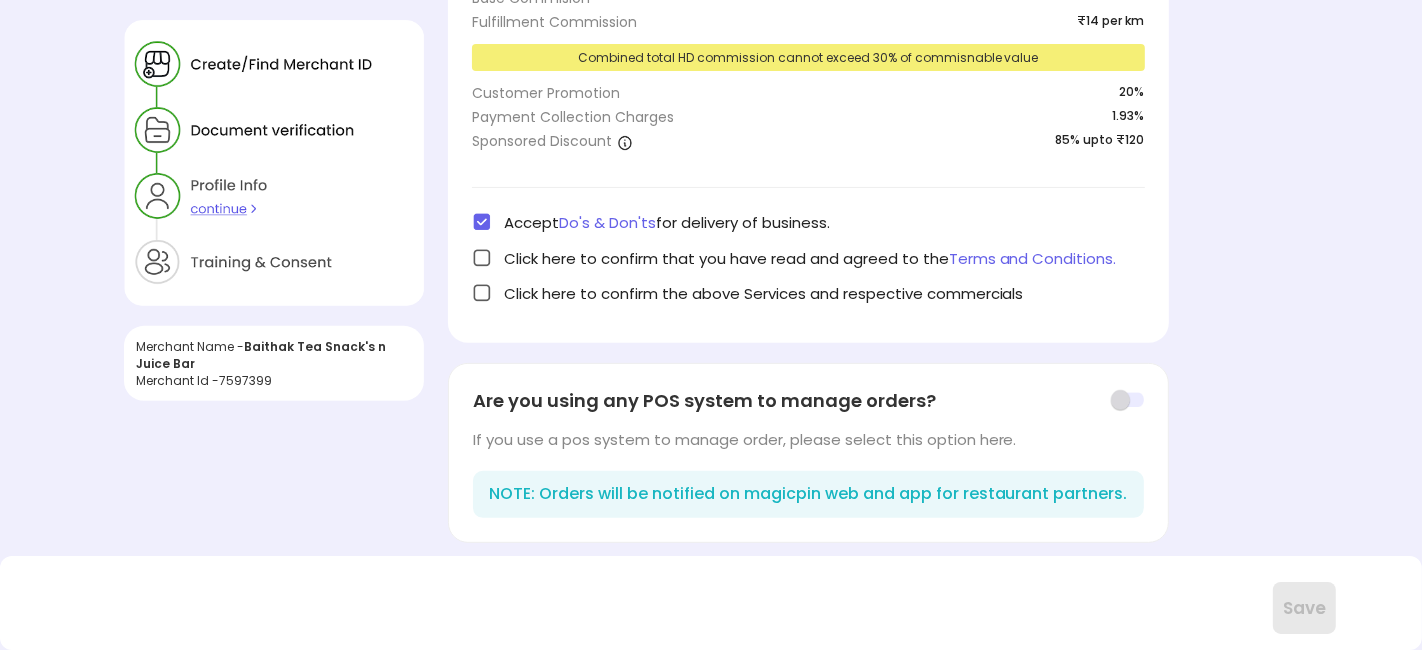 click at bounding box center (482, 258) 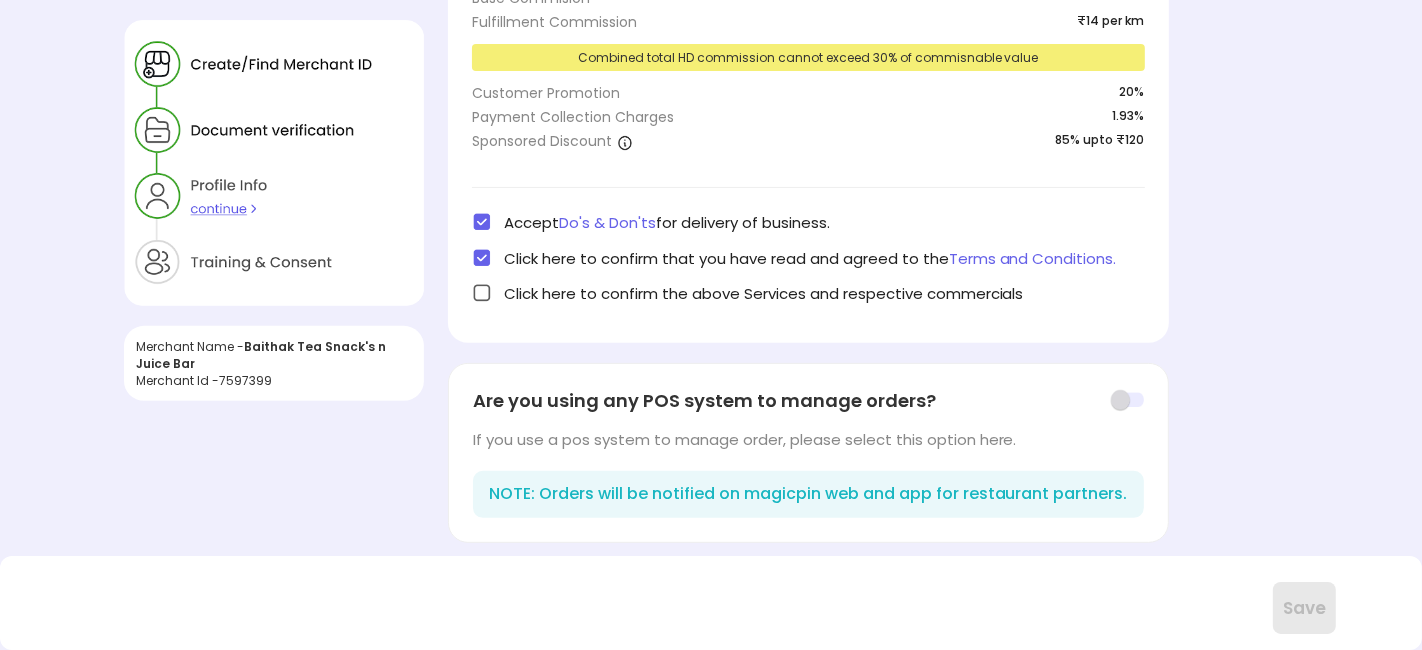 click at bounding box center (482, 293) 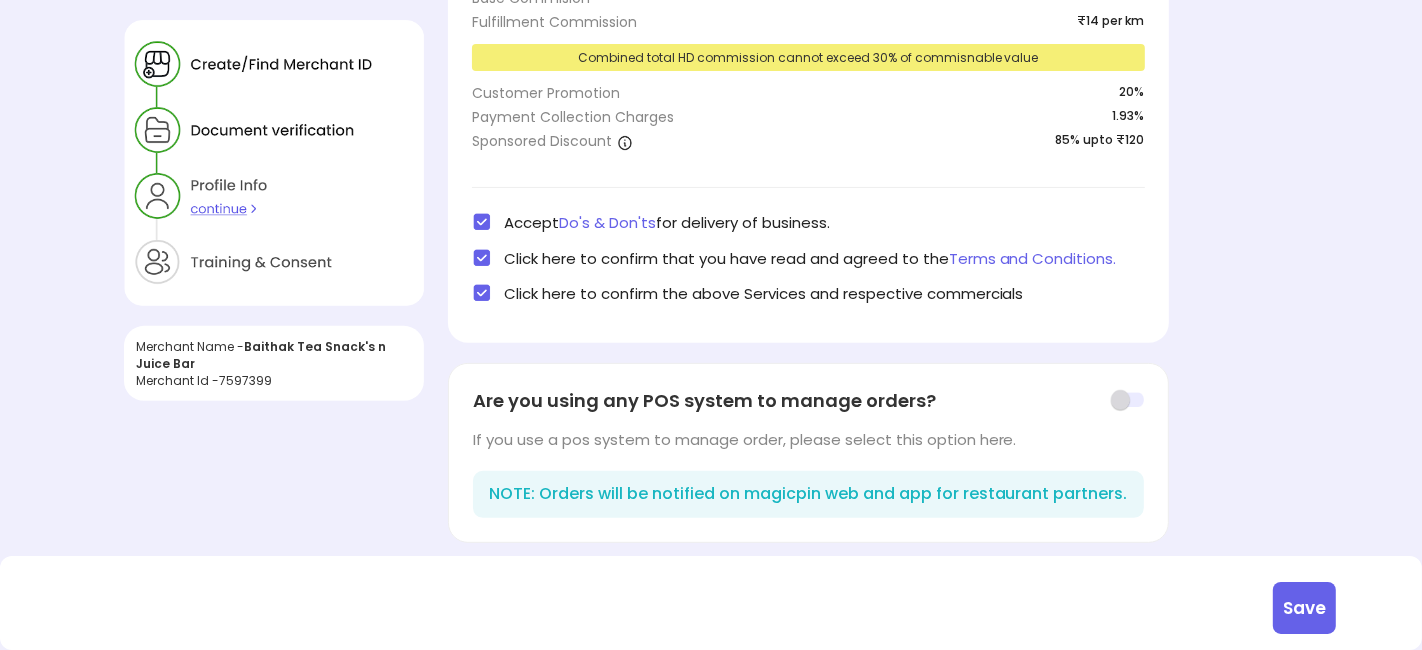 click at bounding box center (1127, 400) 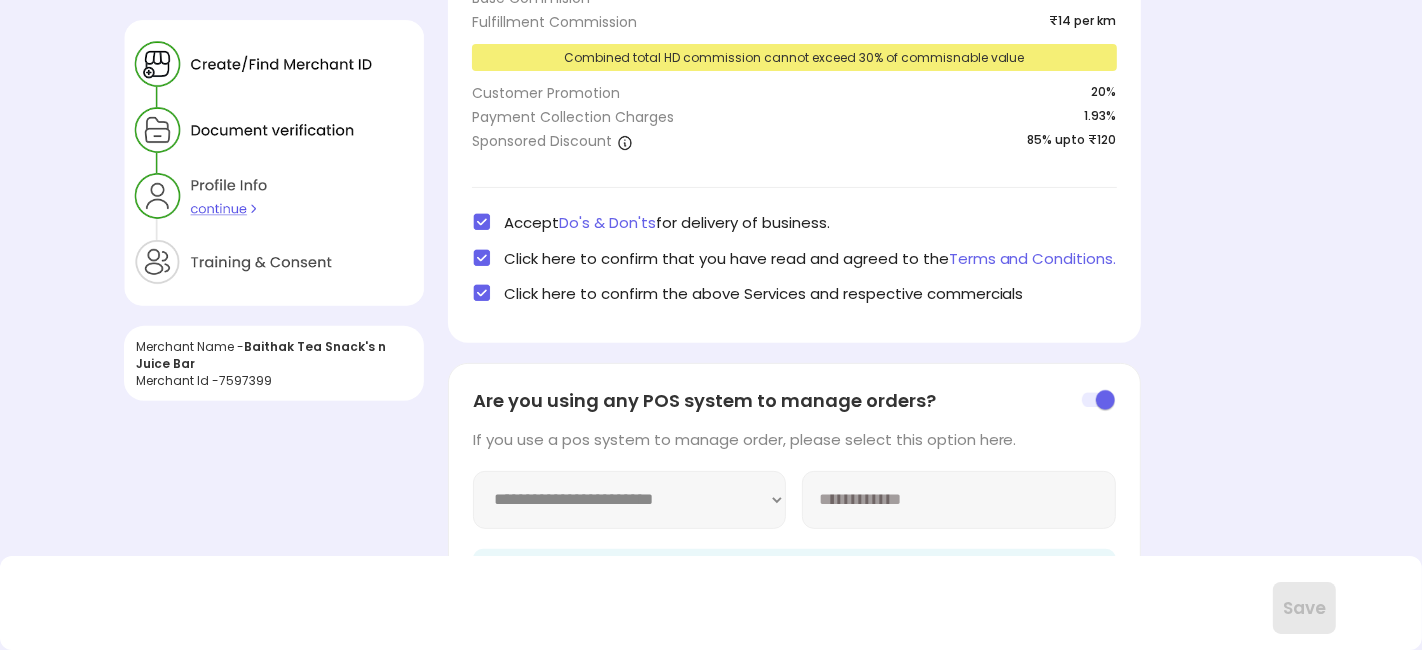 click at bounding box center (1099, 400) 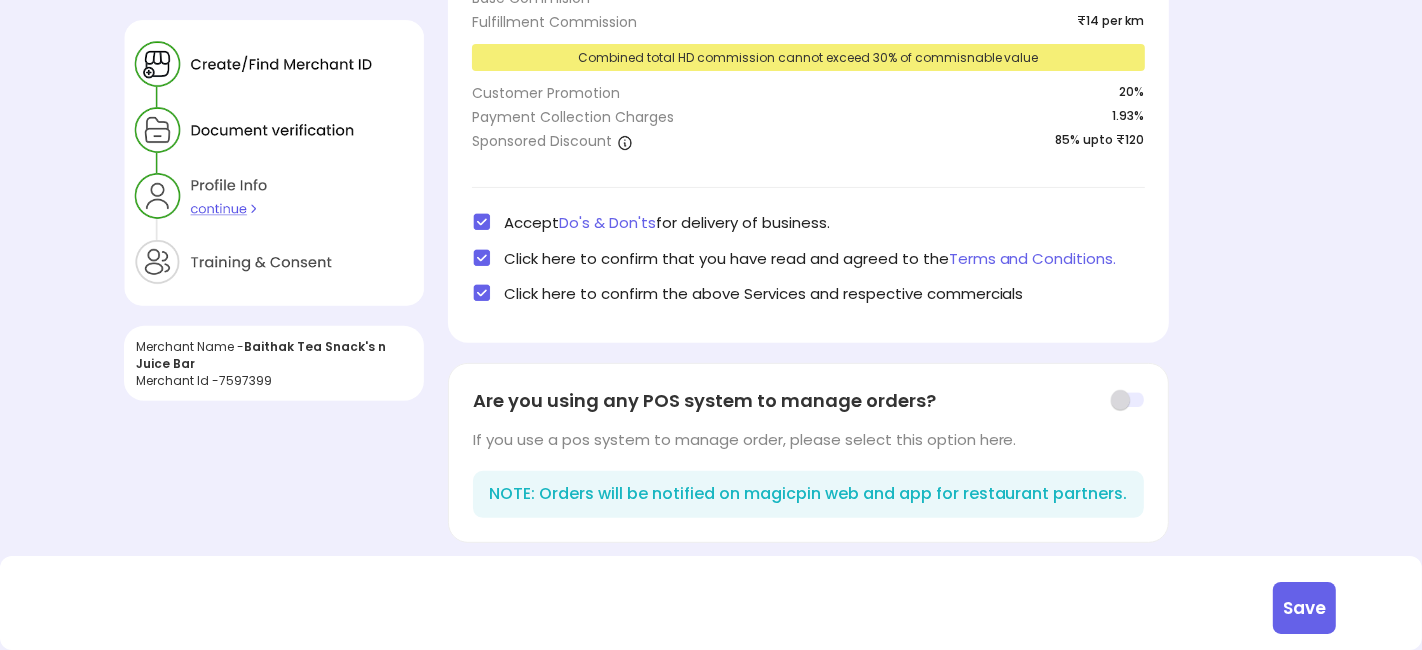 click on "Save" at bounding box center [1304, 608] 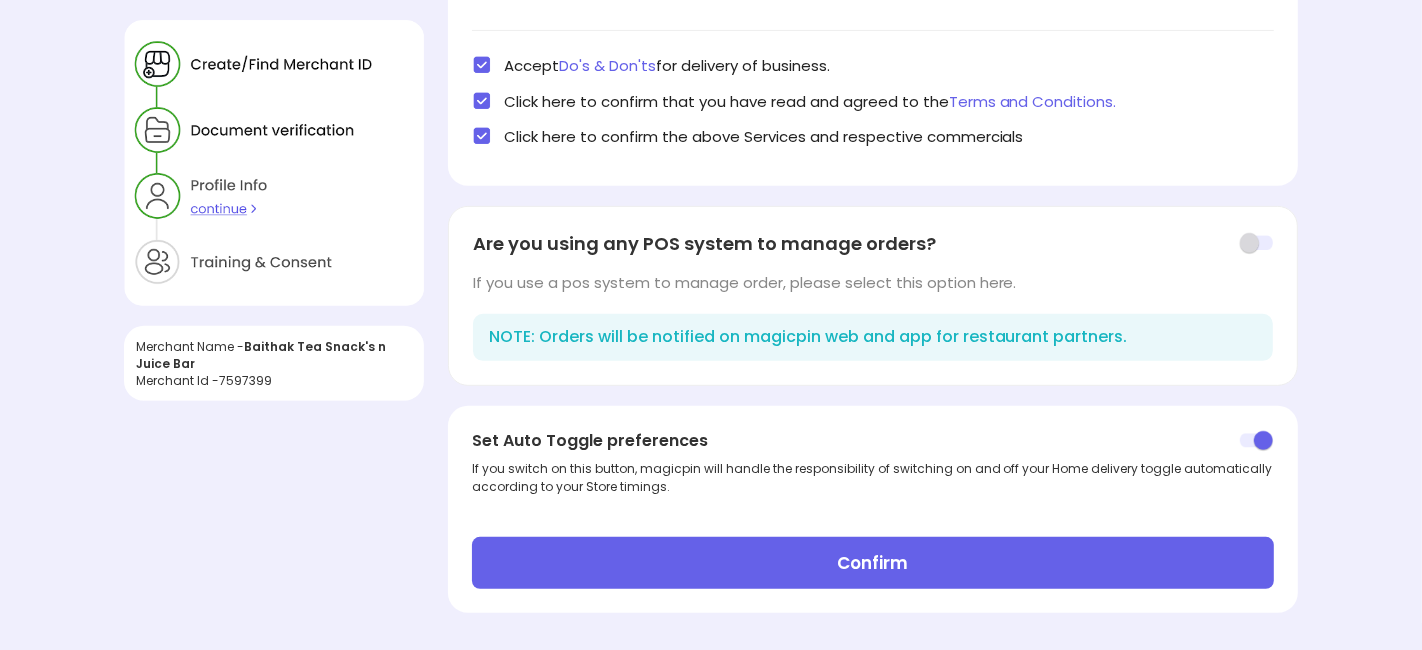 scroll, scrollTop: 648, scrollLeft: 0, axis: vertical 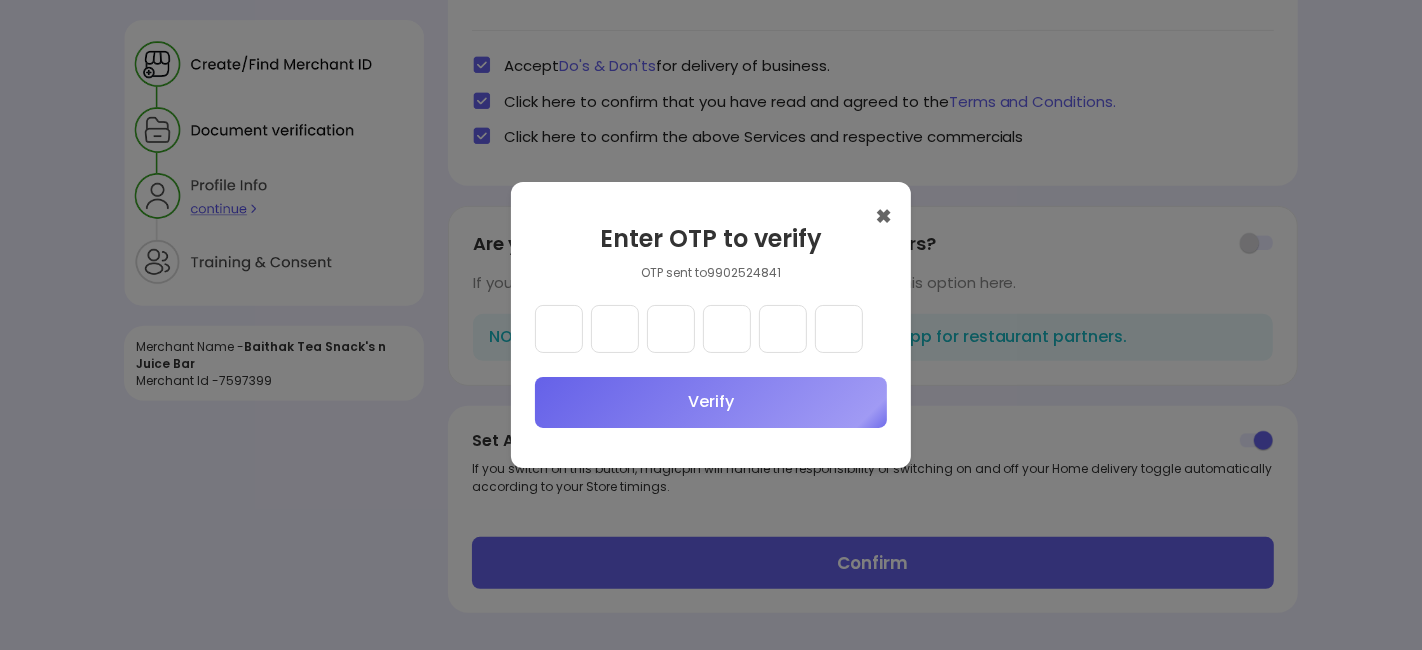 click at bounding box center [559, 329] 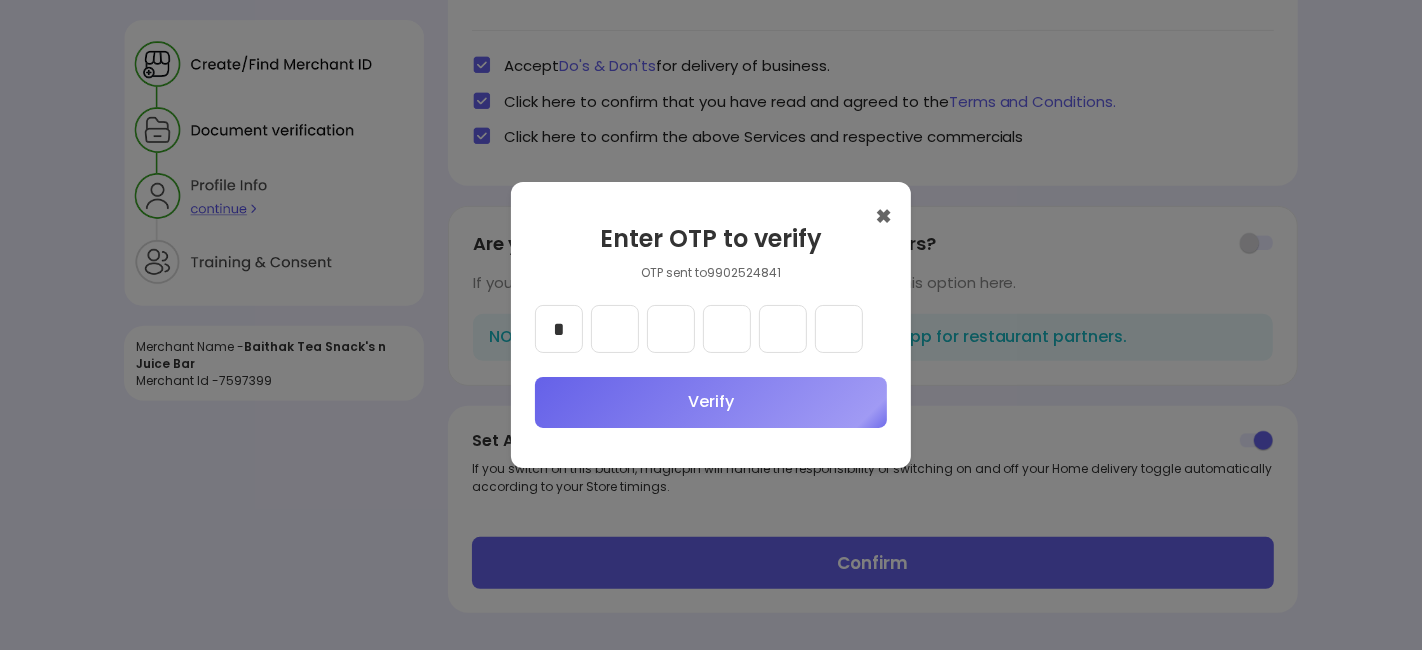 type on "*" 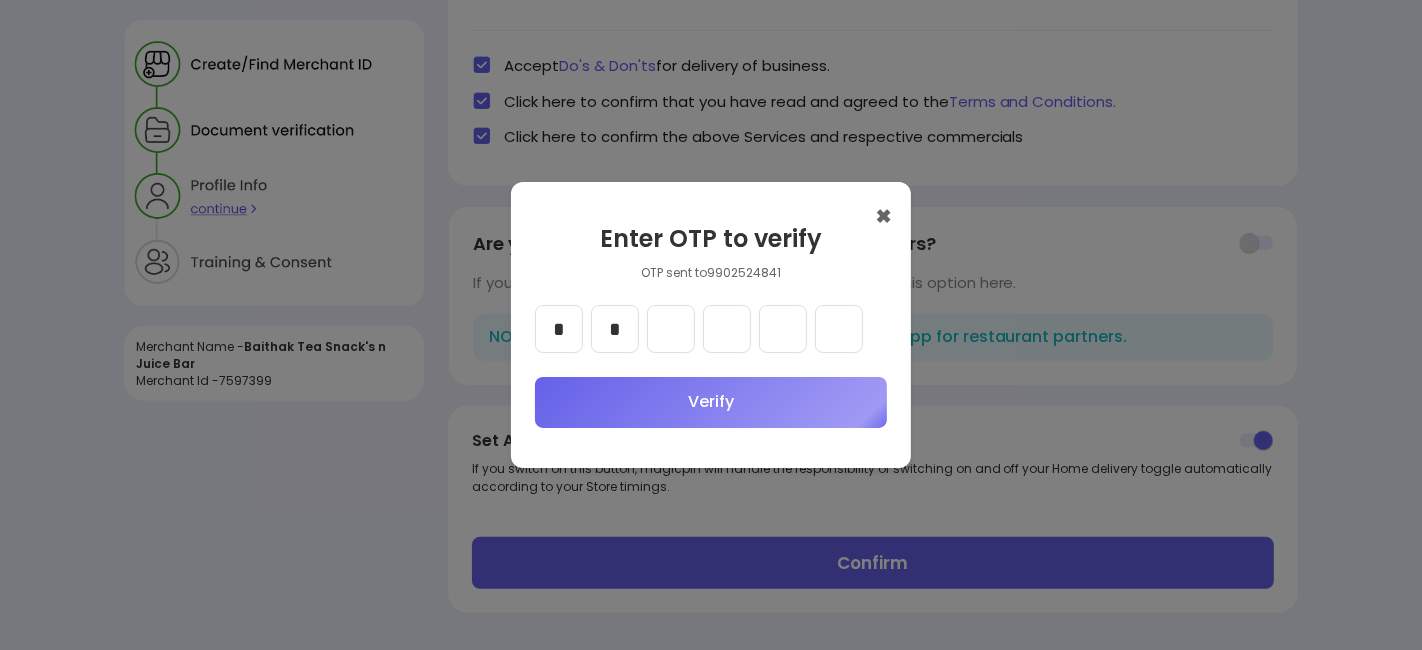 type on "*" 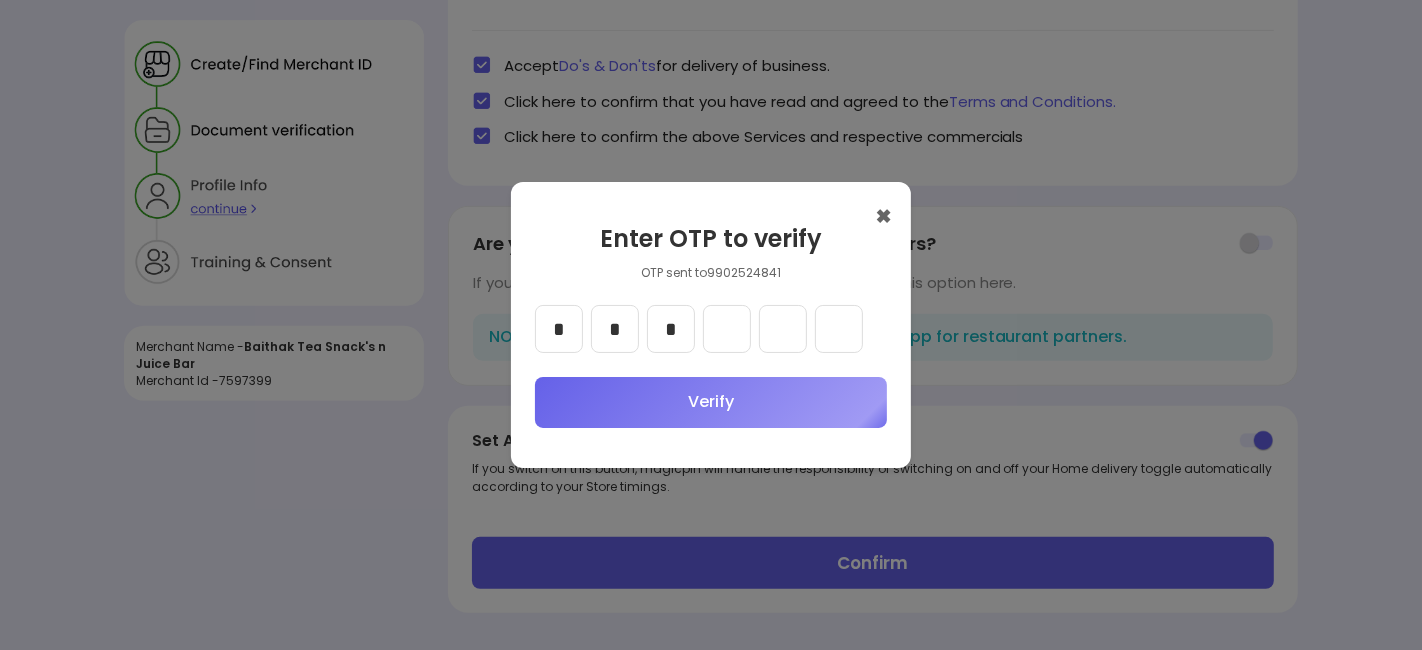type on "*" 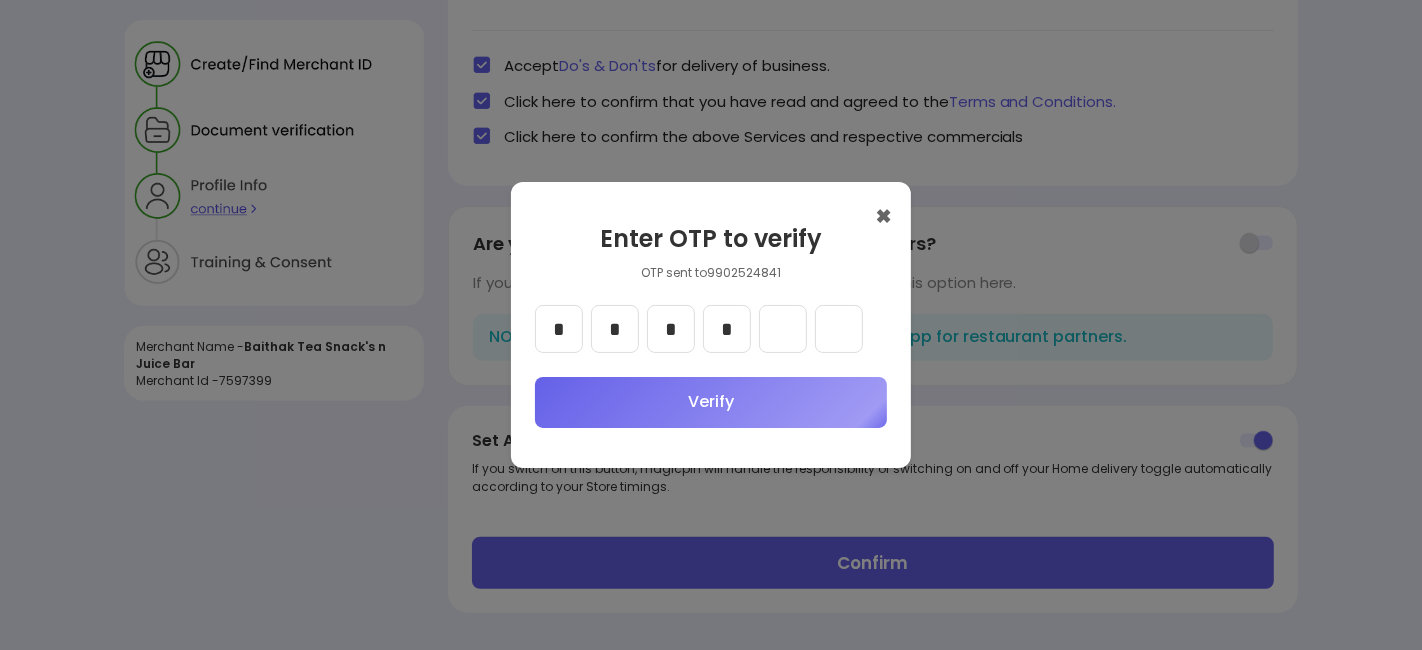 type on "*" 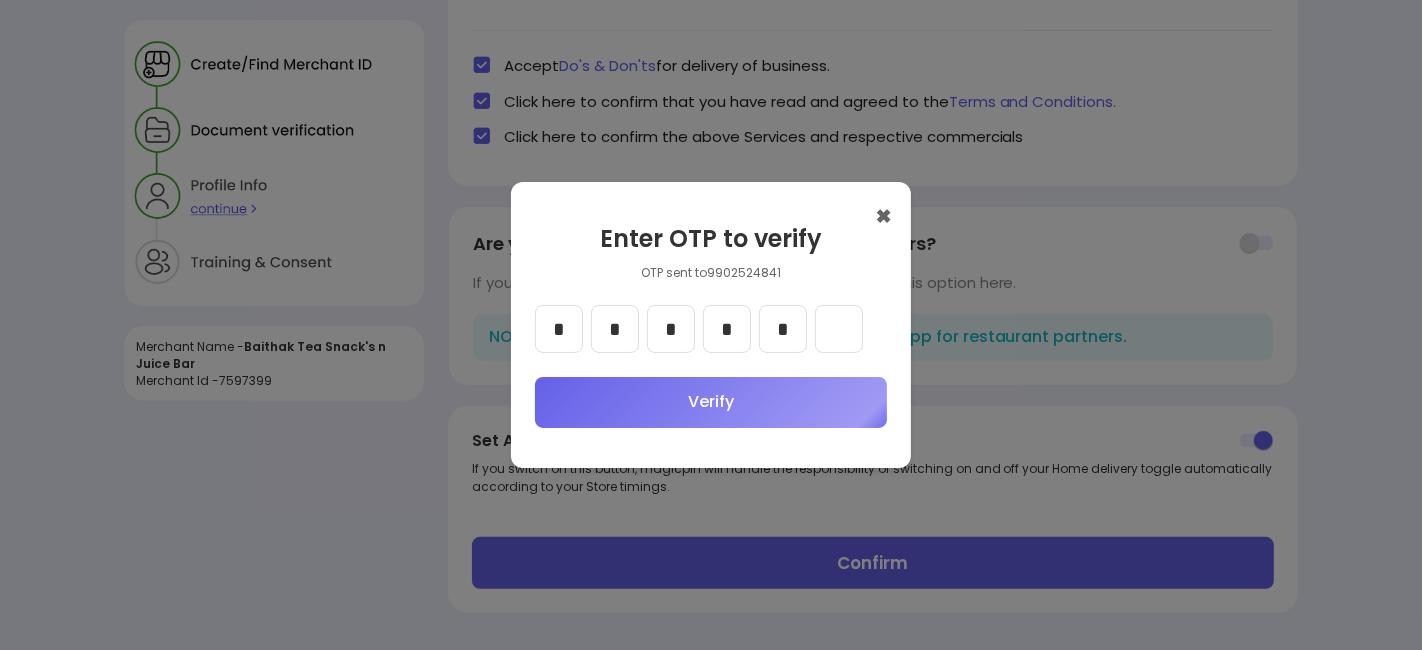 click on "*" at bounding box center [783, 329] 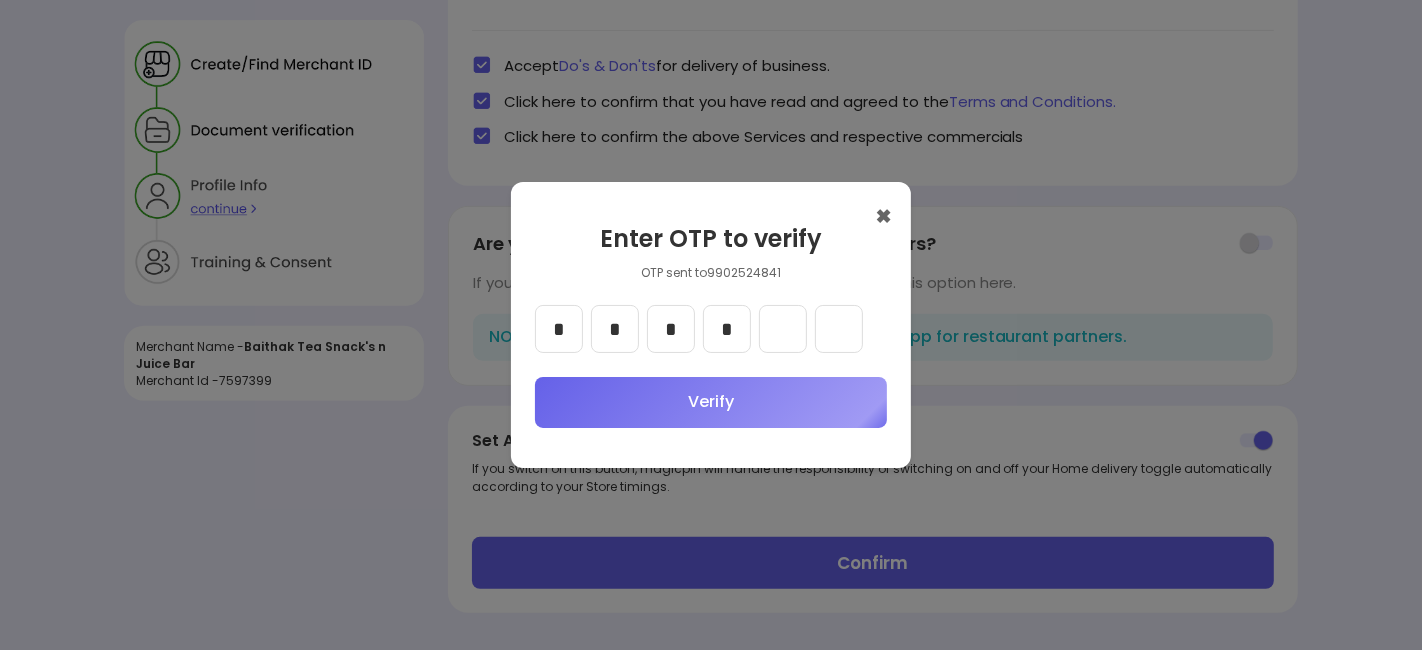 type 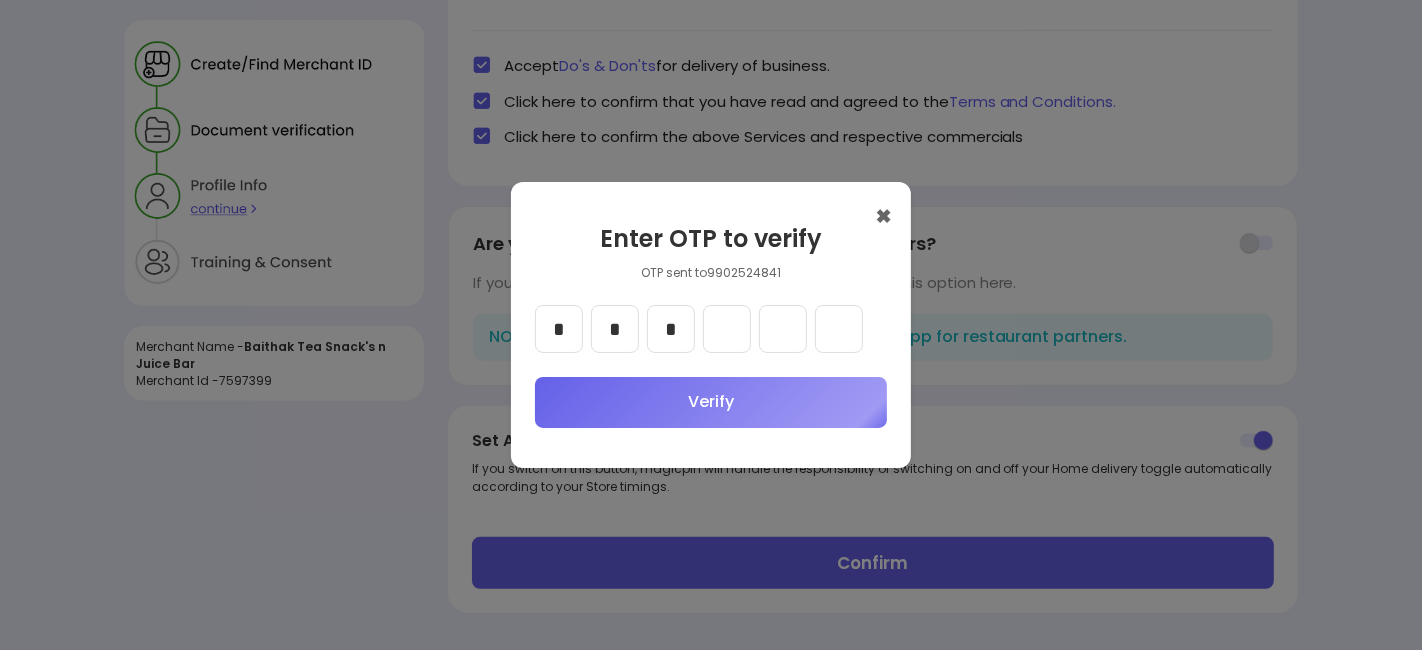 type 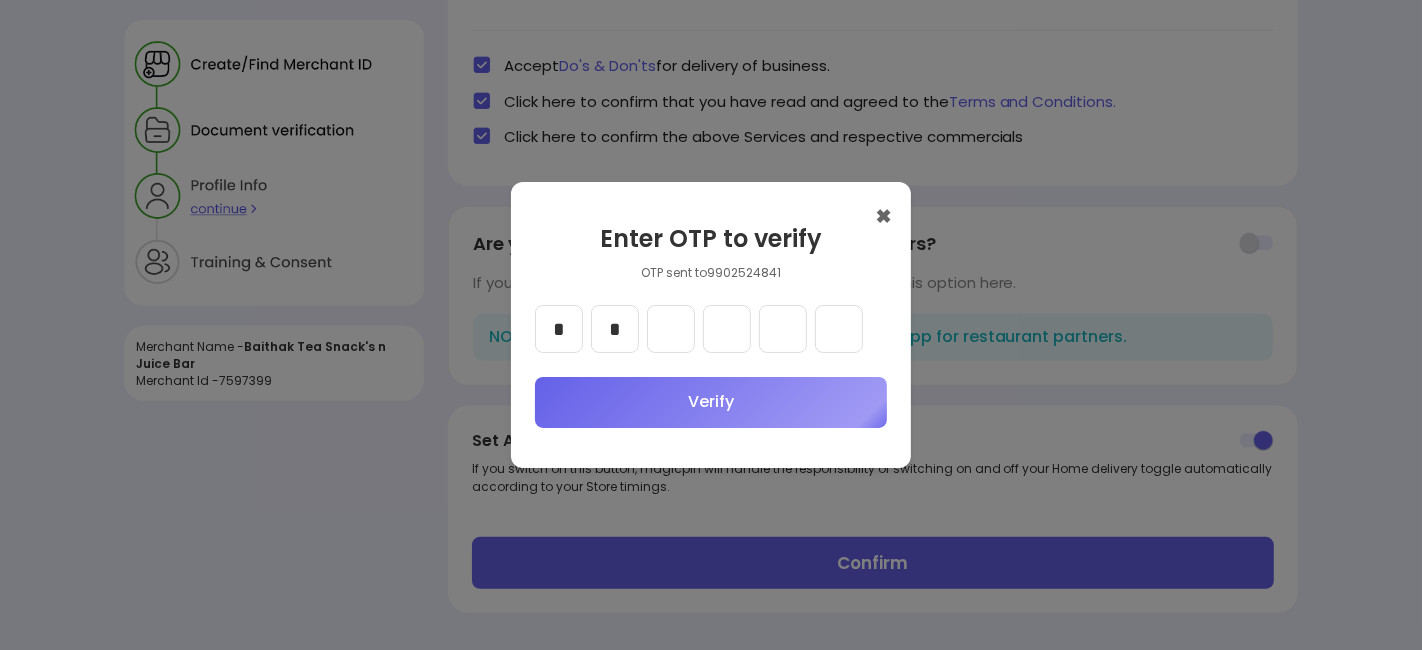 type 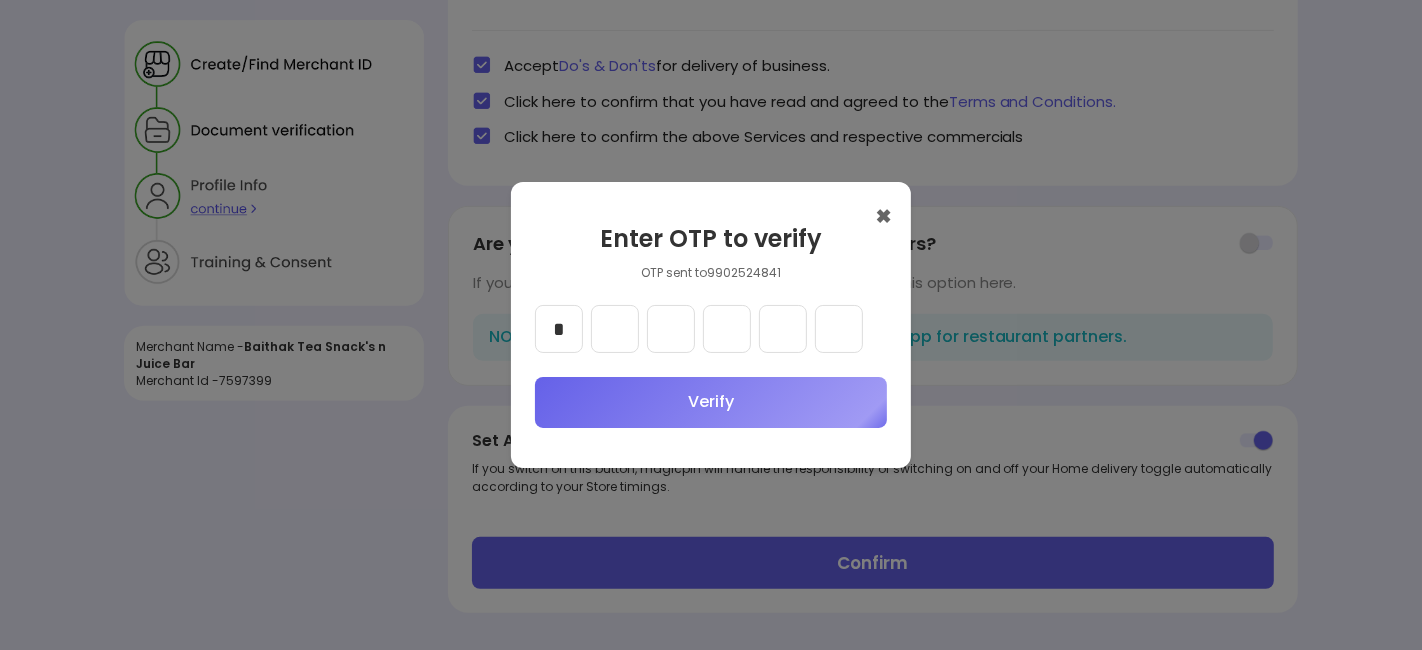 type on "*" 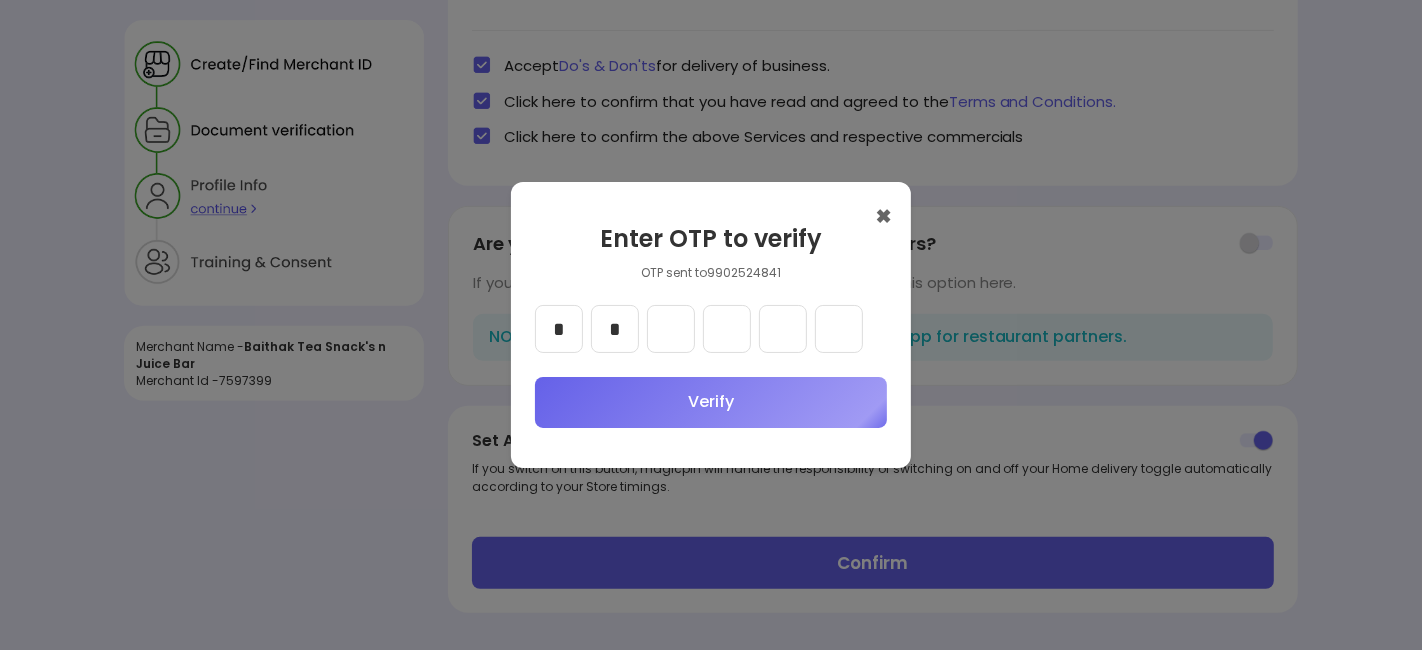 type on "*" 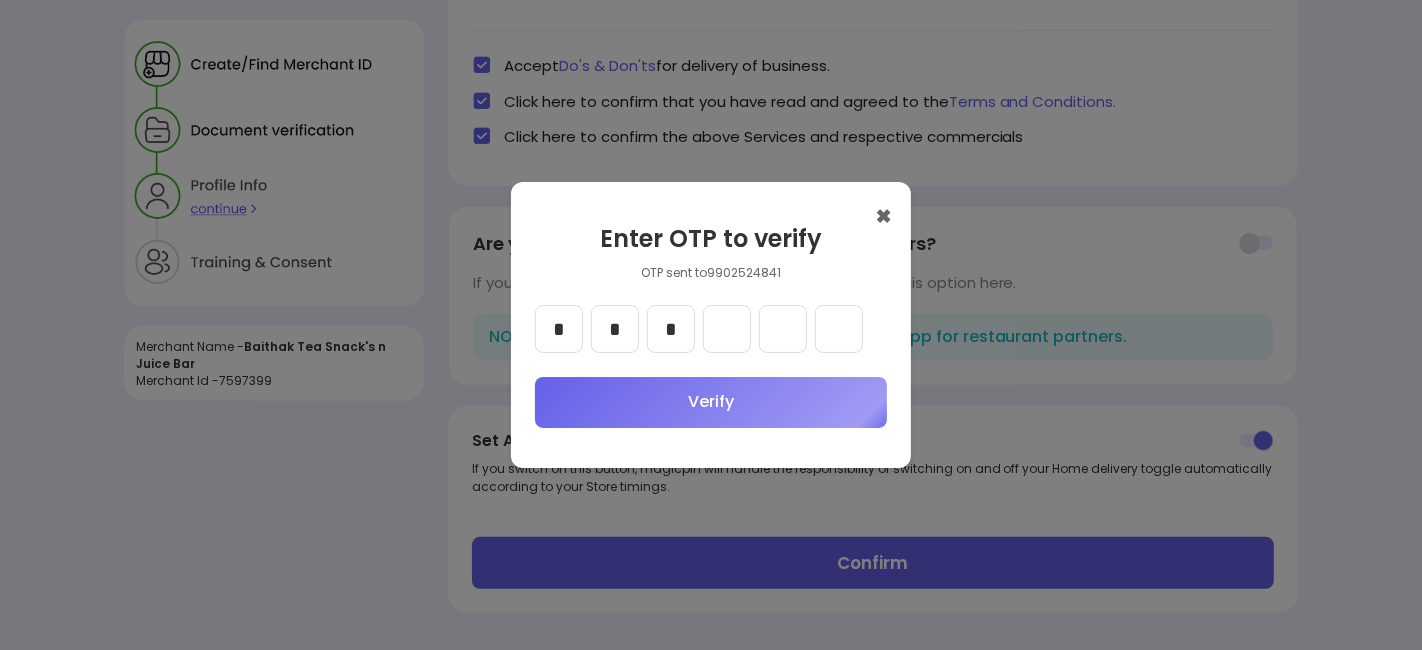 type on "*" 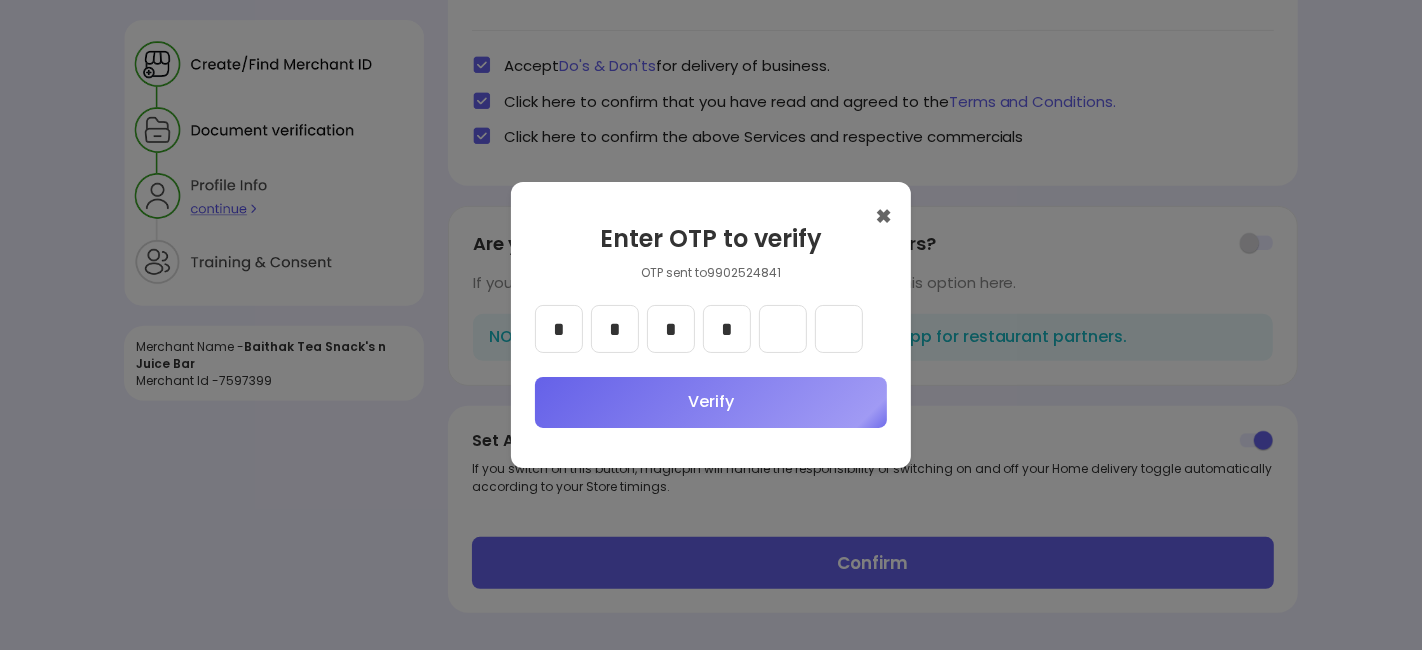type on "*" 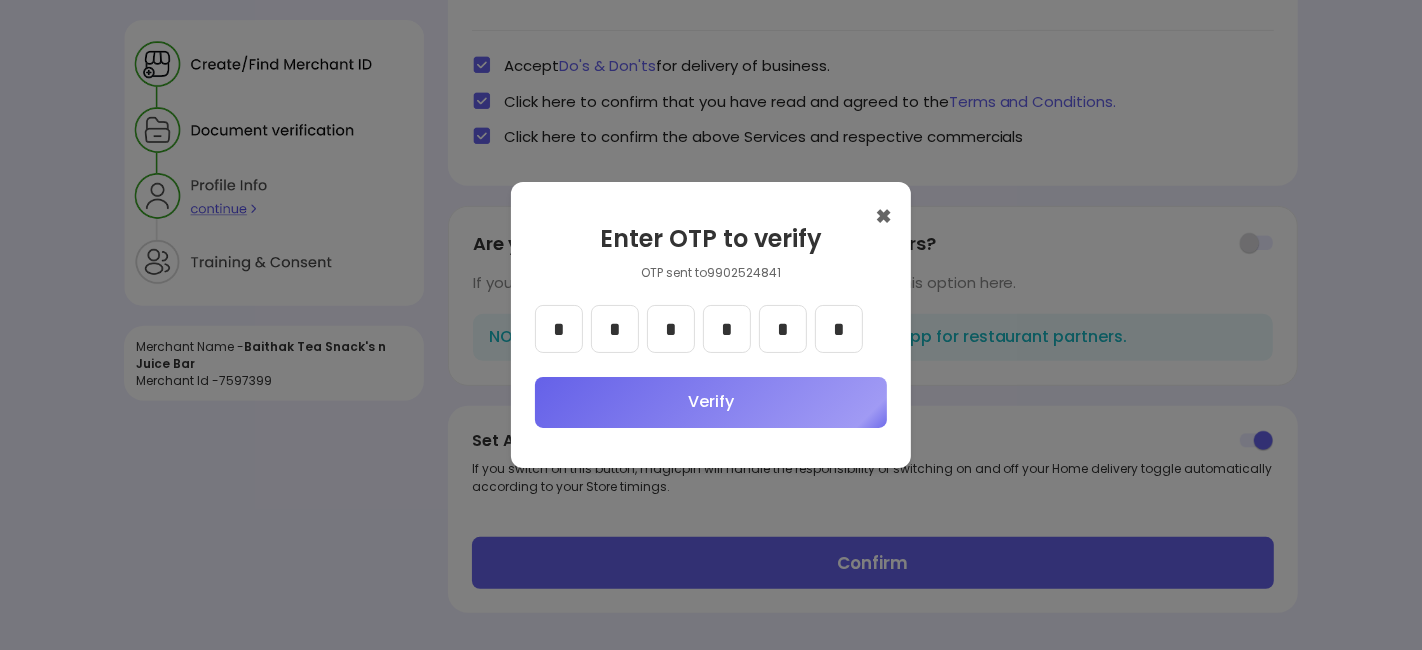 type on "*" 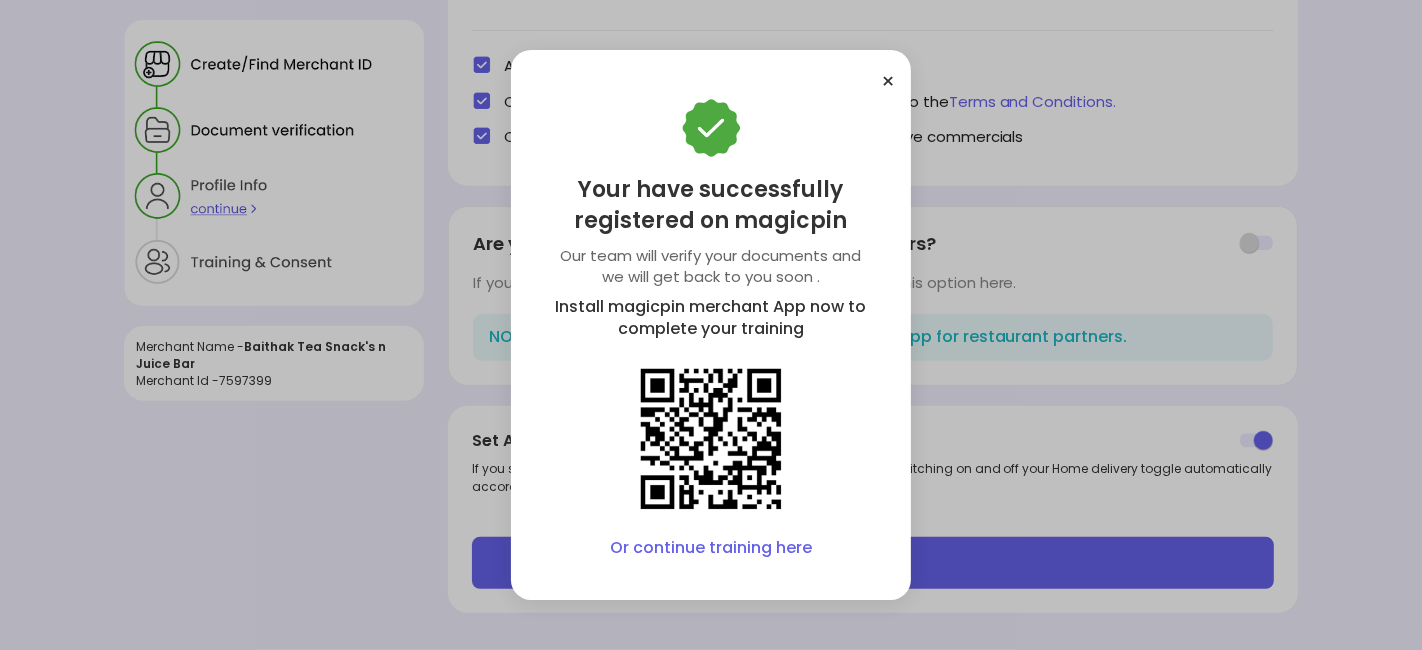 click on "Or continue training here" at bounding box center [711, 548] 